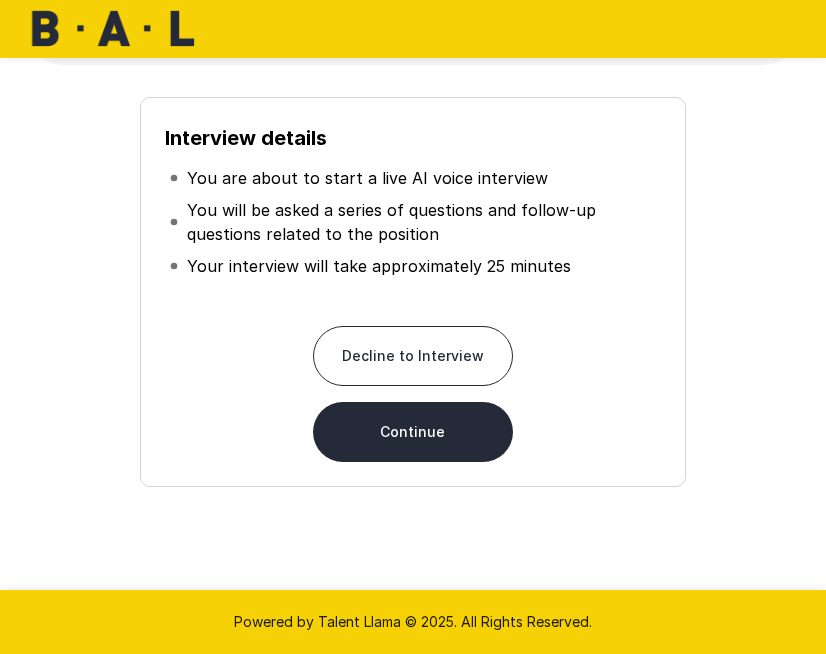scroll, scrollTop: 251, scrollLeft: 0, axis: vertical 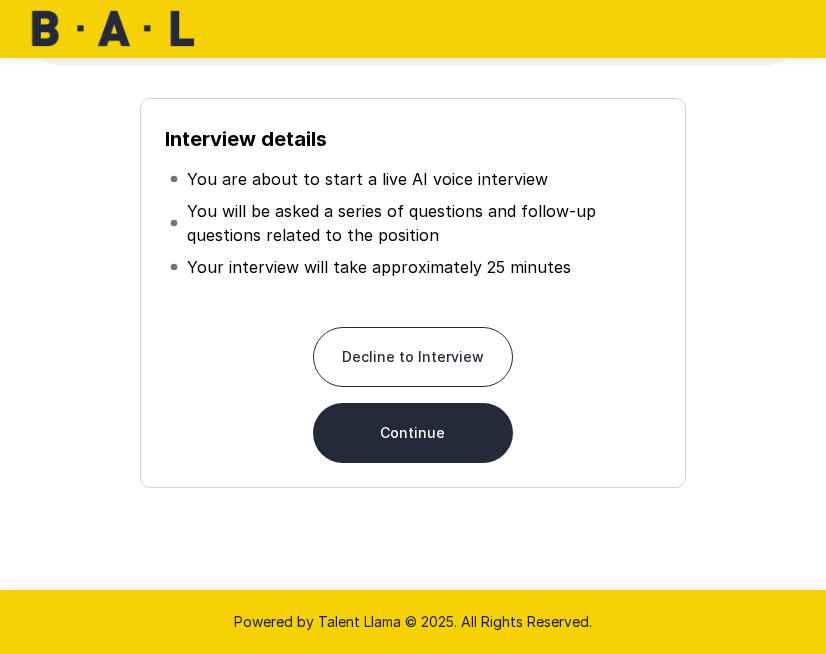 click on "Continue" at bounding box center [413, 433] 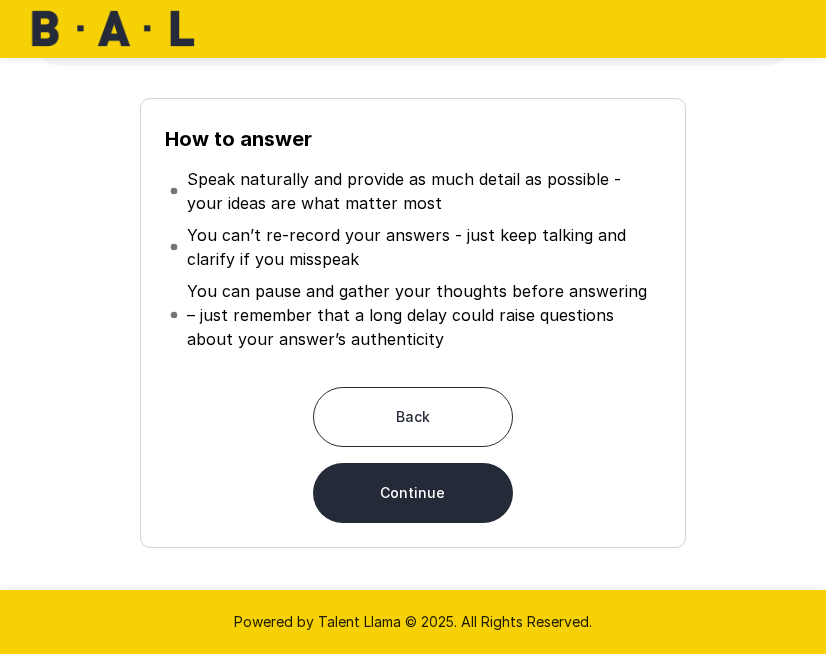click on "Continue" at bounding box center [413, 493] 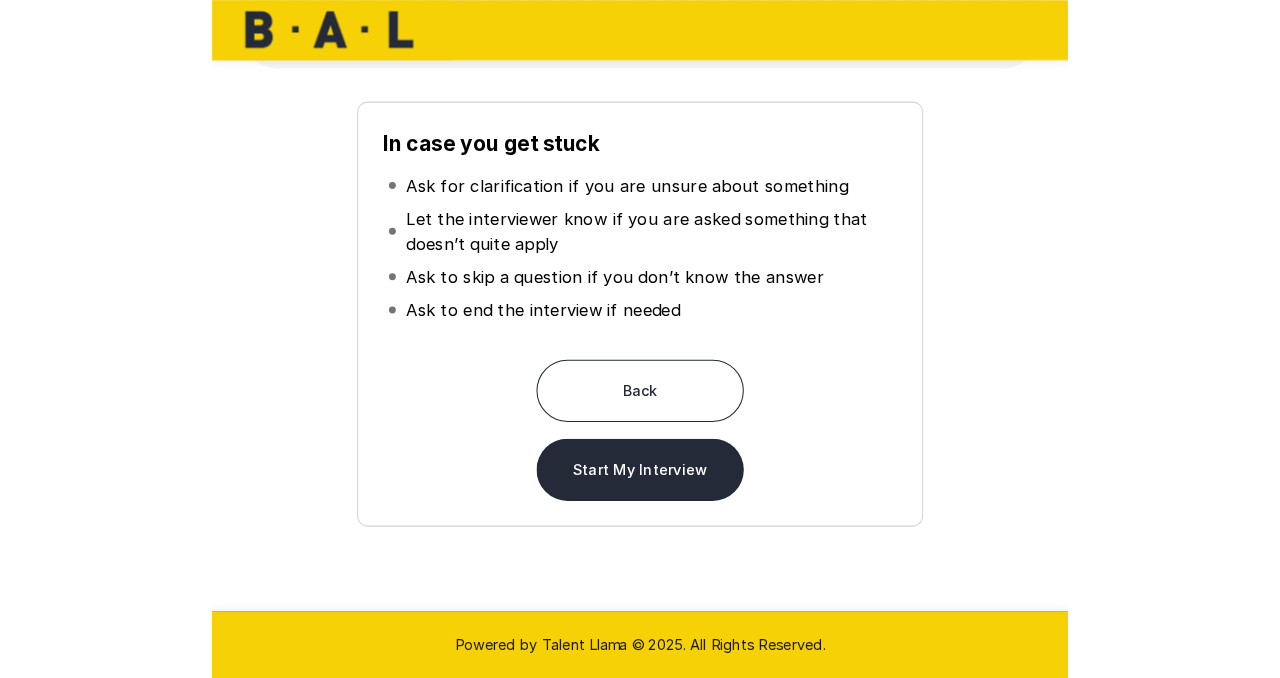scroll, scrollTop: 0, scrollLeft: 0, axis: both 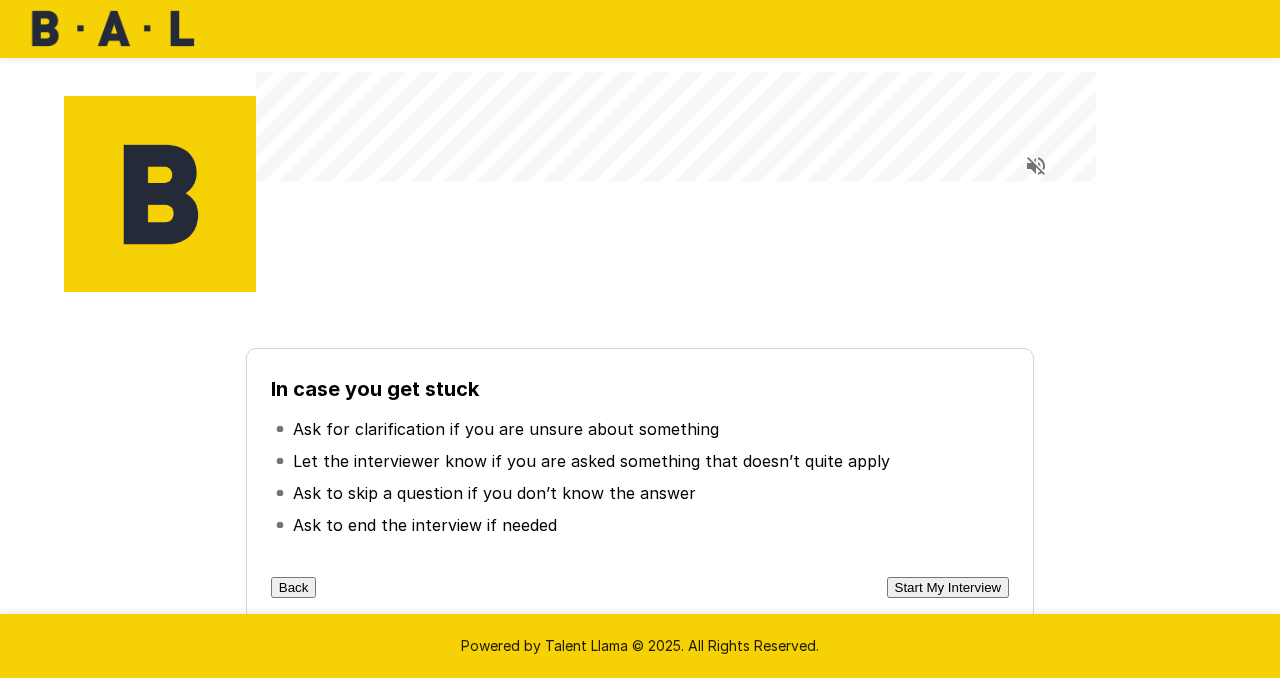click on "Start My Interview" at bounding box center [948, 587] 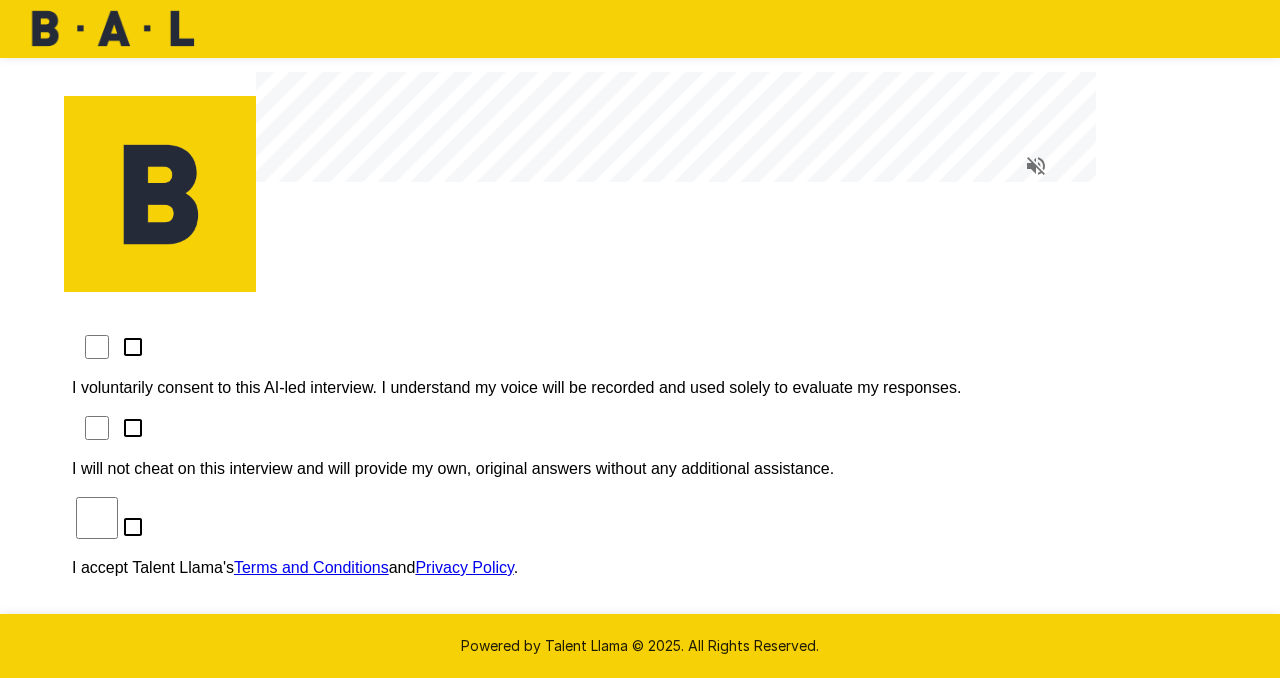 click on "I voluntarily consent to this AI-led interview. I understand my voice will be recorded and used solely to evaluate my responses." at bounding box center (640, 388) 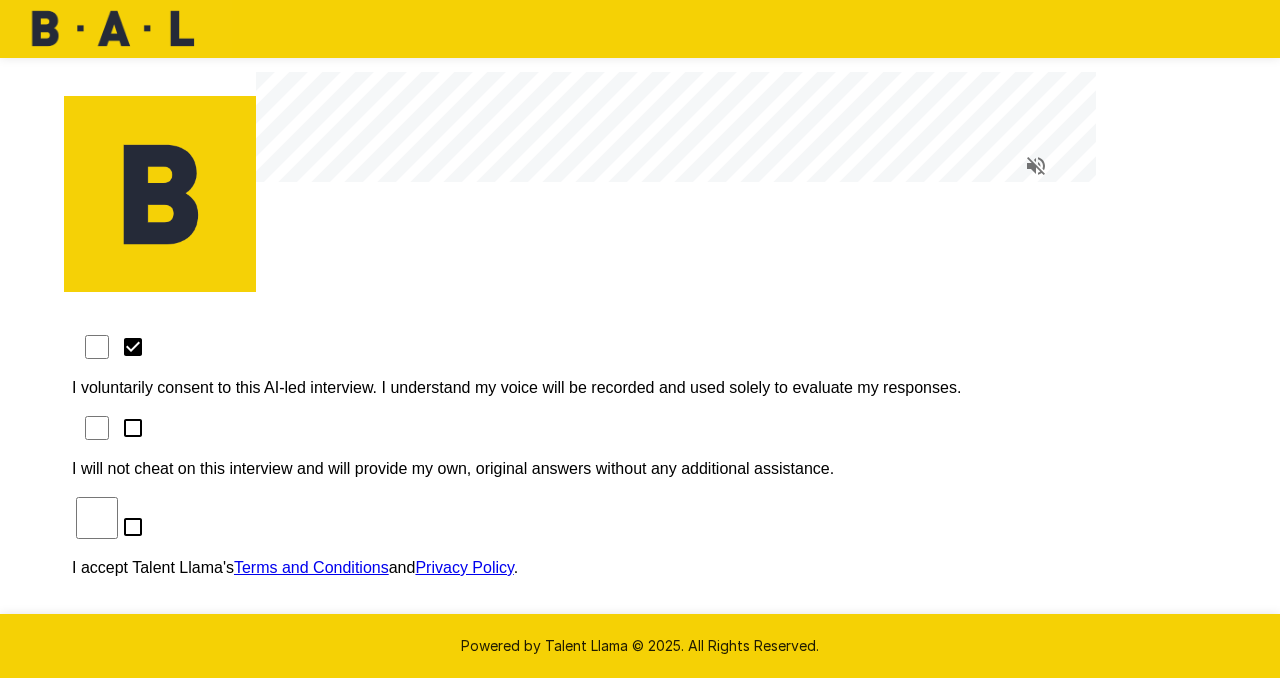 click on "I will not cheat on this interview and will provide my own, original answers without any additional assistance." at bounding box center (640, 469) 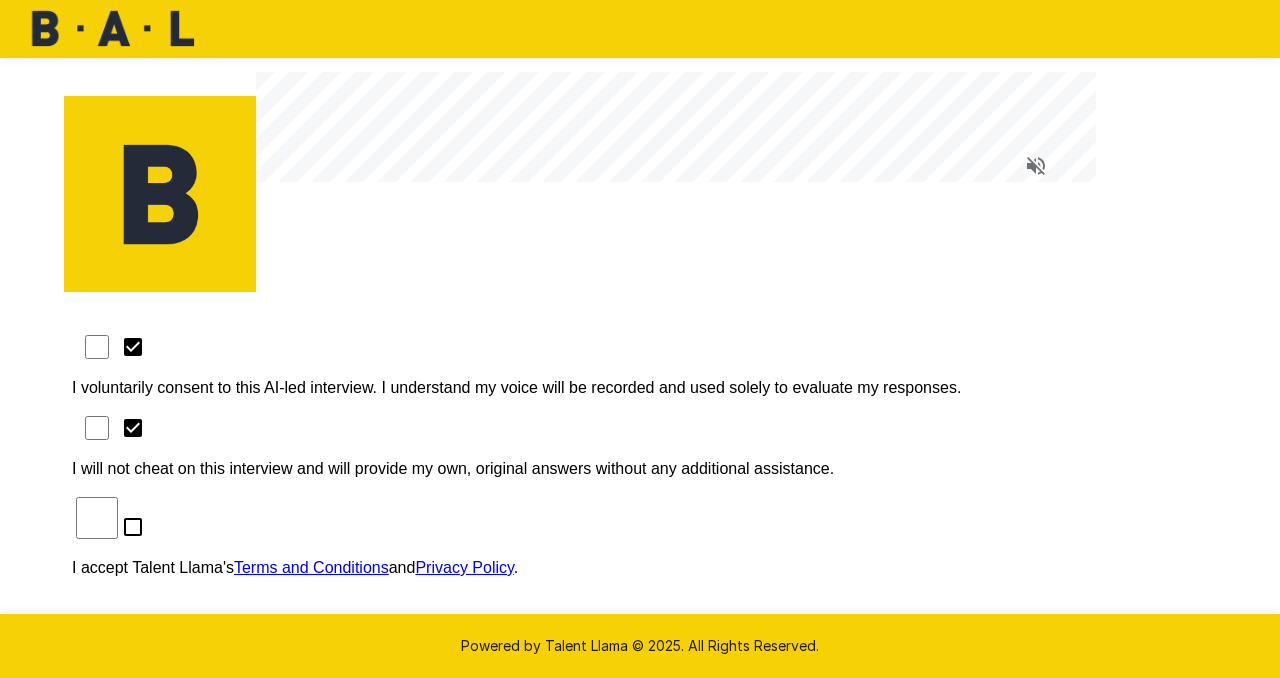 click on "I accept Talent Llama's  Terms and Conditions  and  Privacy Policy ." at bounding box center [640, 568] 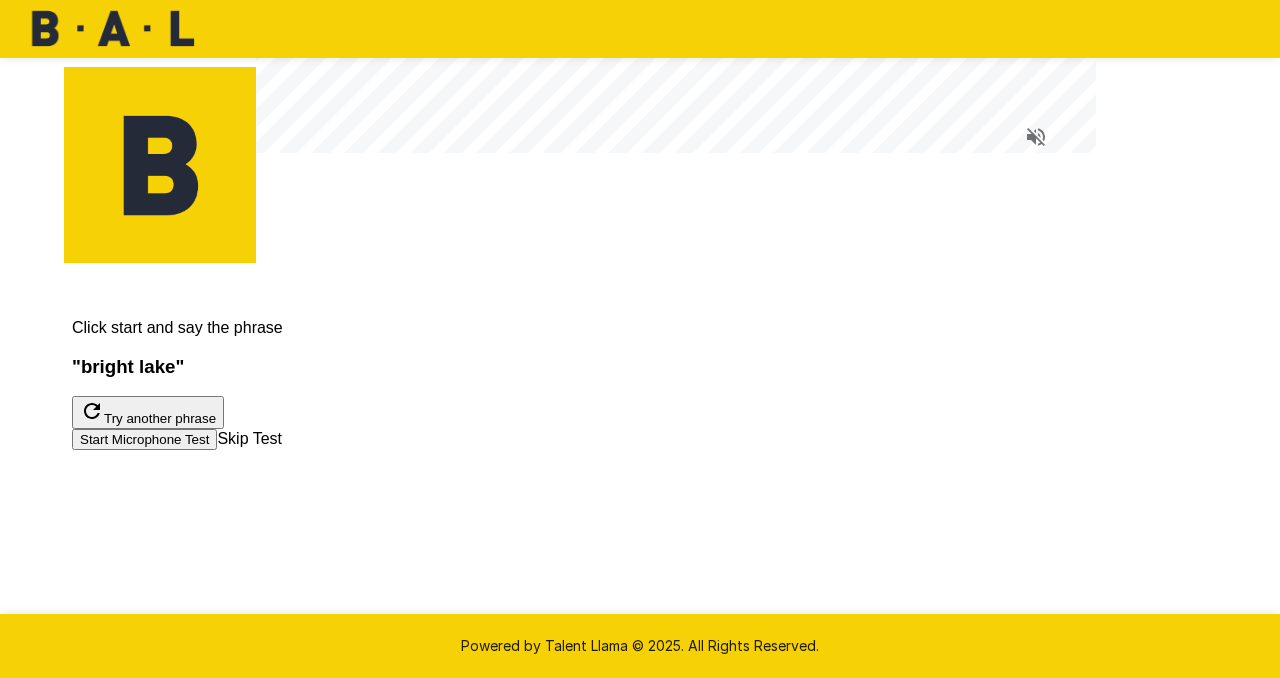 scroll, scrollTop: 80, scrollLeft: 0, axis: vertical 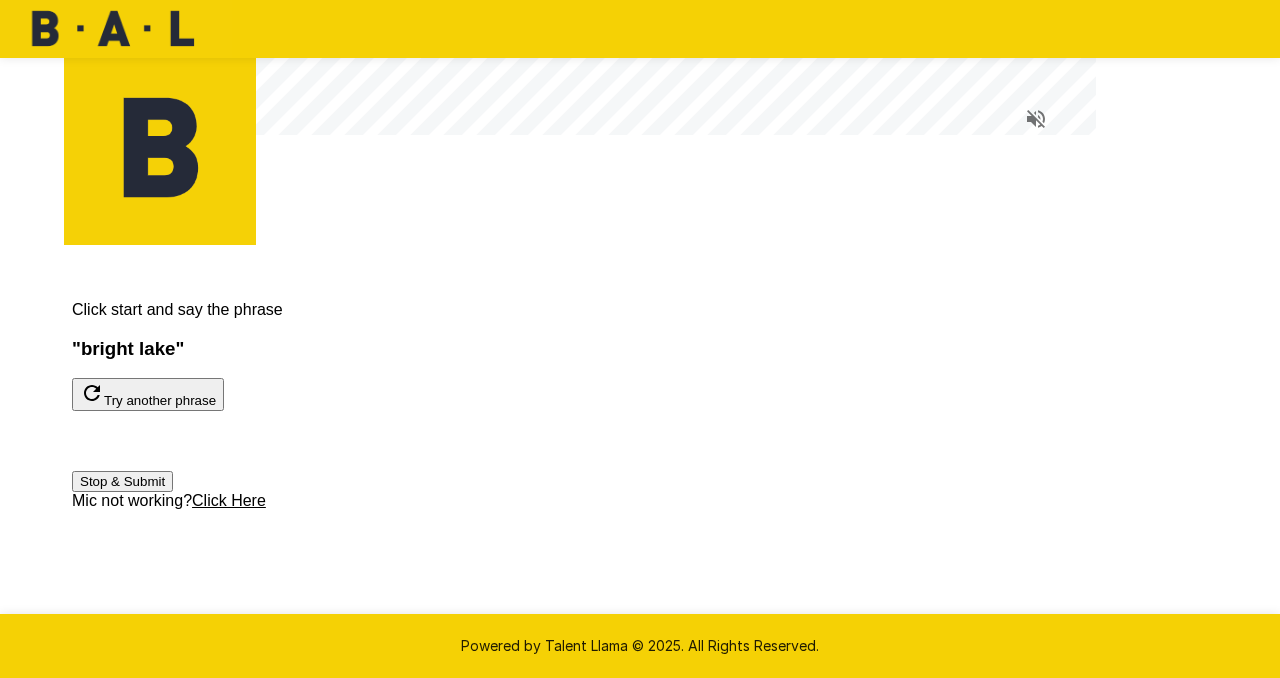 click on "Stop & Submit" at bounding box center (122, 481) 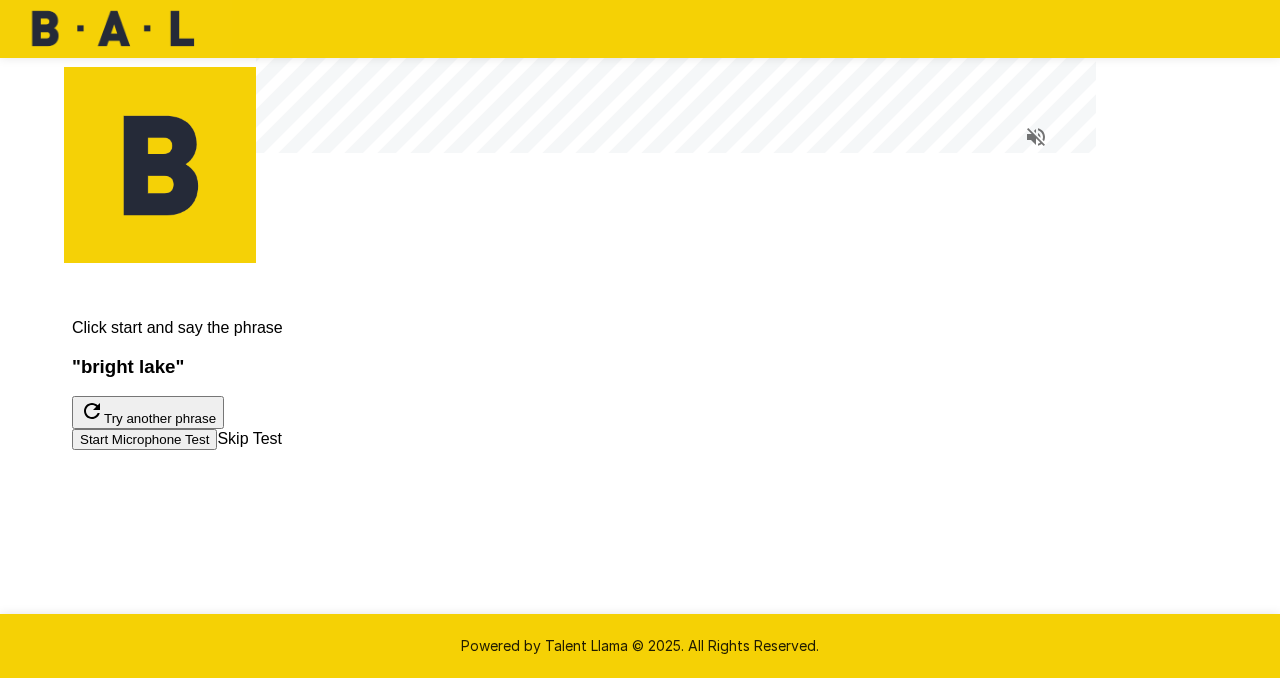 scroll, scrollTop: 20, scrollLeft: 0, axis: vertical 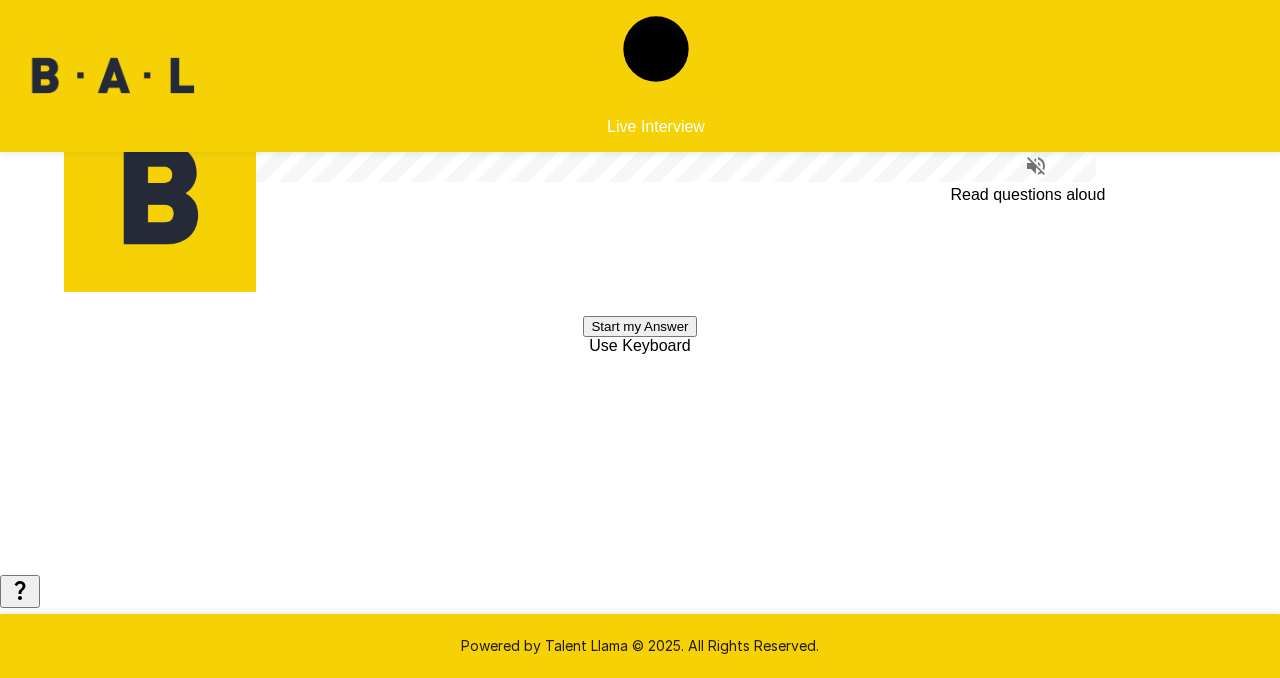 click 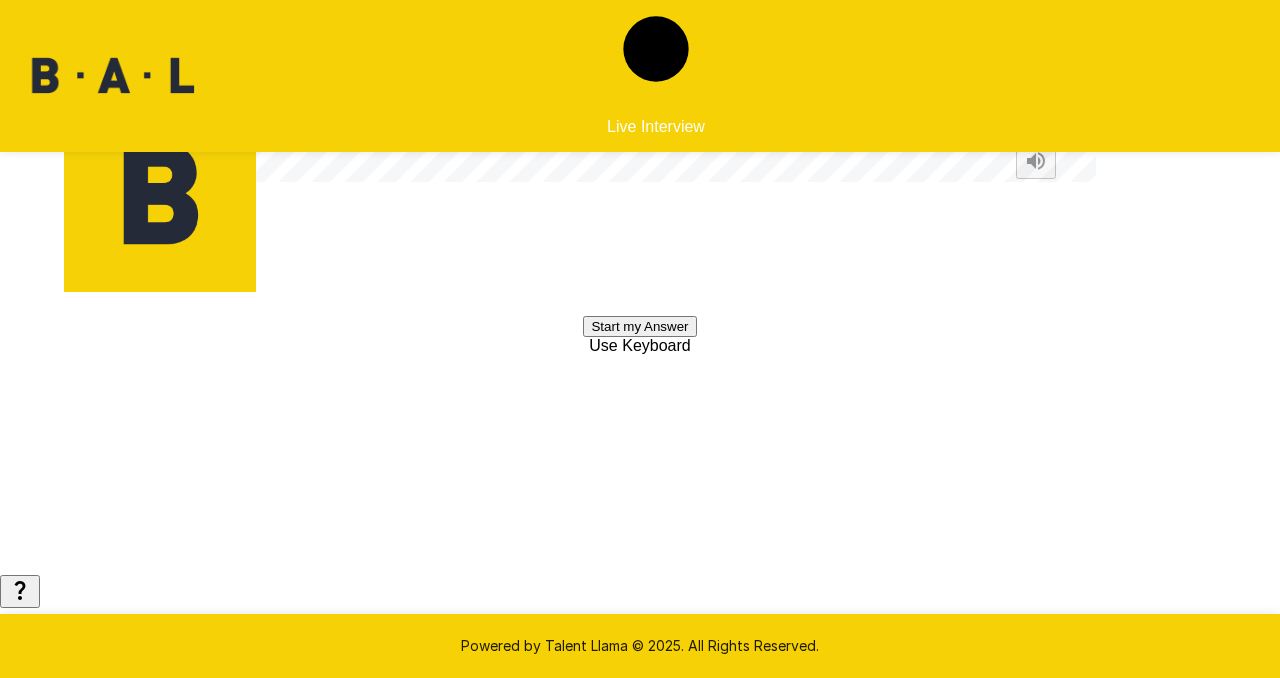 click on "Start my Answer" at bounding box center [639, 326] 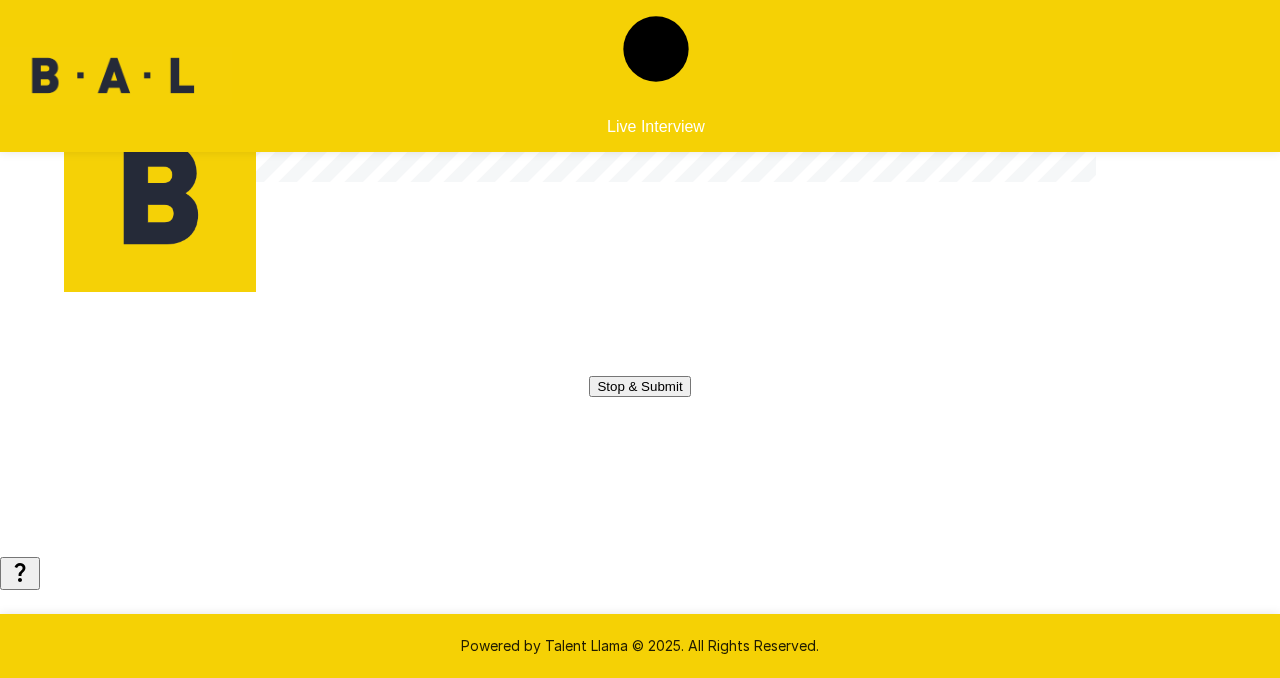 click on "Stop & Submit" at bounding box center [639, 386] 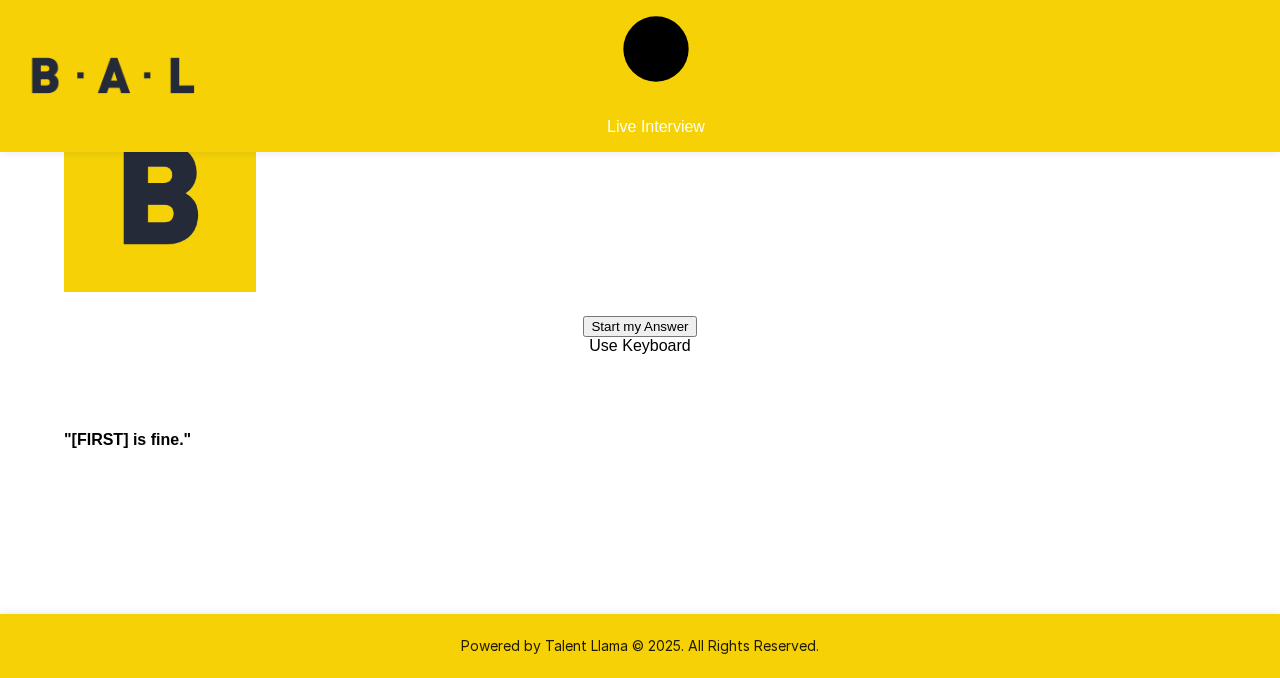 click on "Start my Answer" at bounding box center (639, 326) 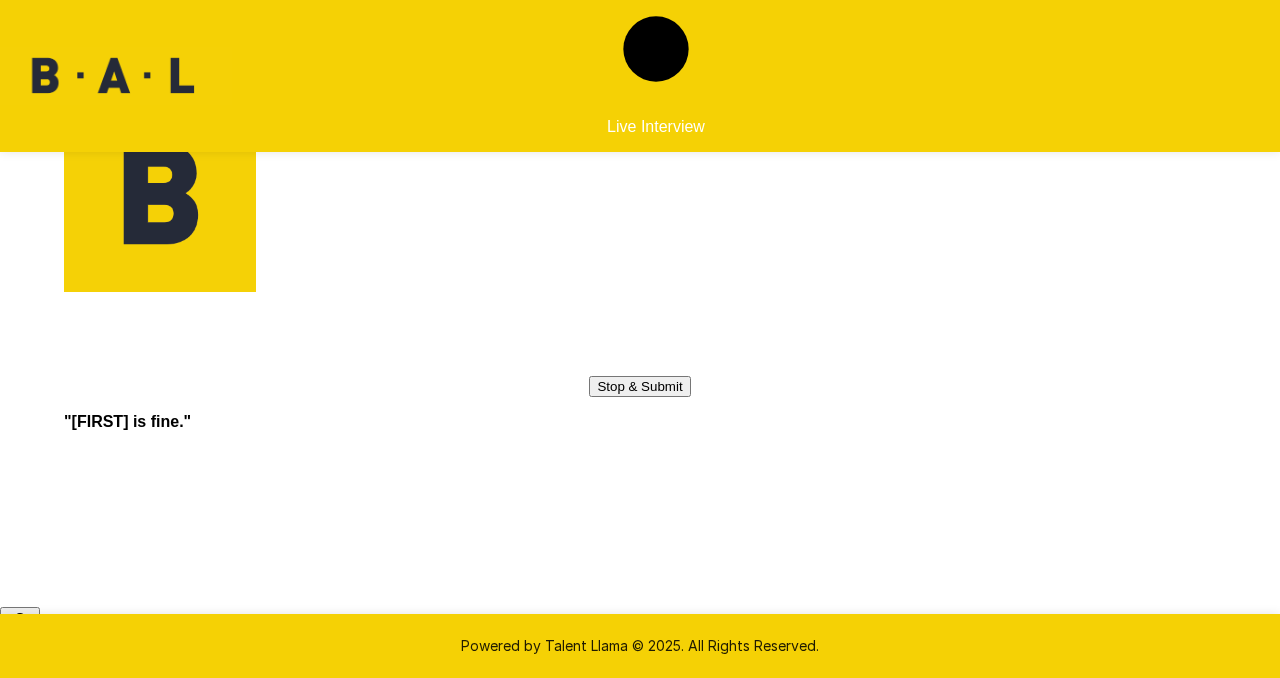 click on "Stop & Submit" at bounding box center (639, 386) 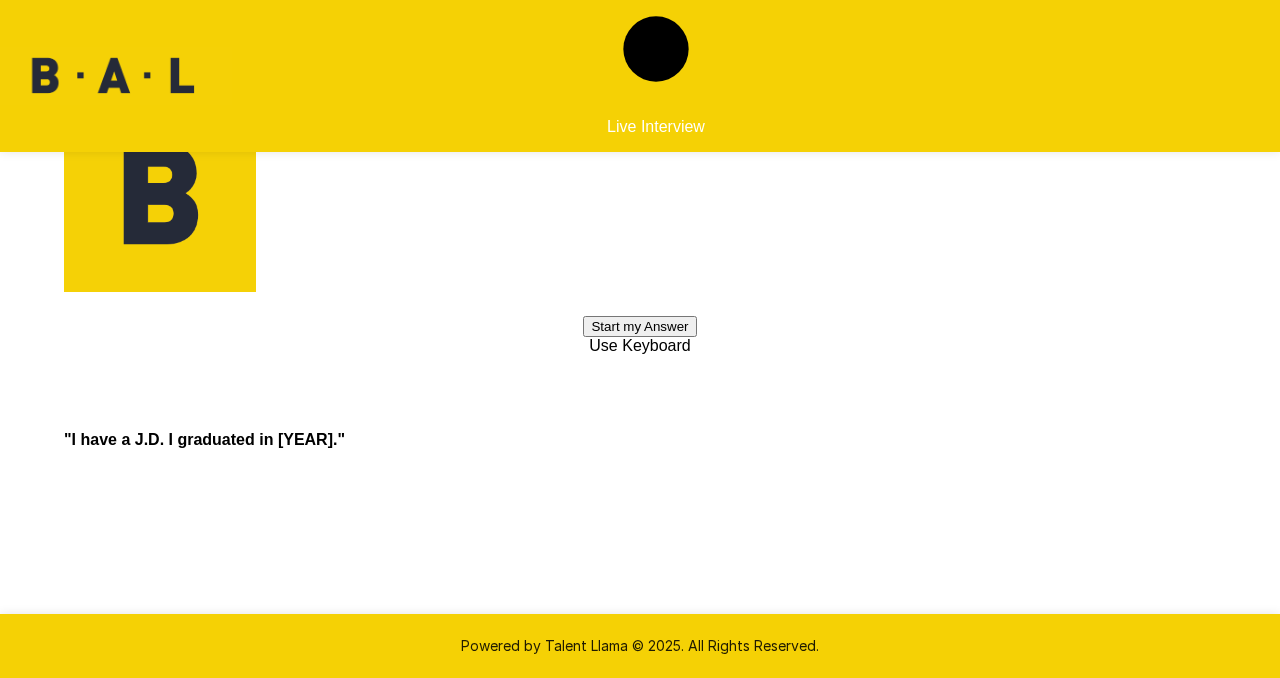 click on "Start my Answer" at bounding box center (639, 326) 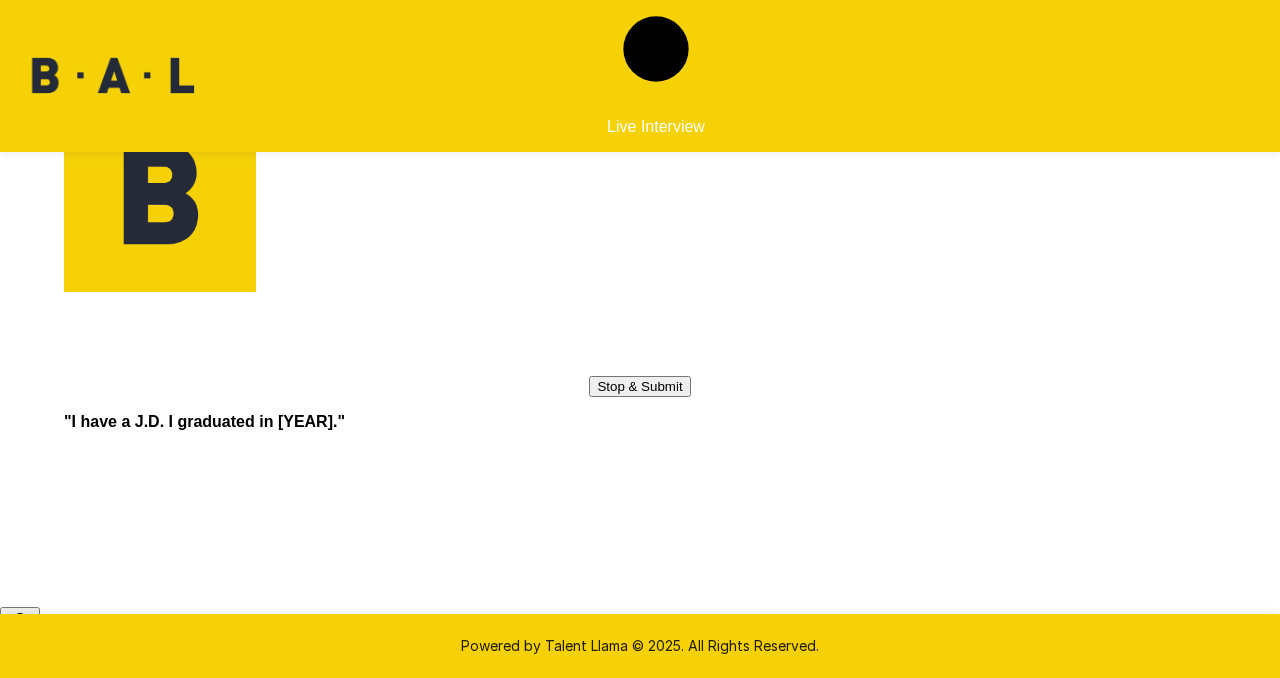 click on "Stop & Submit" at bounding box center [639, 386] 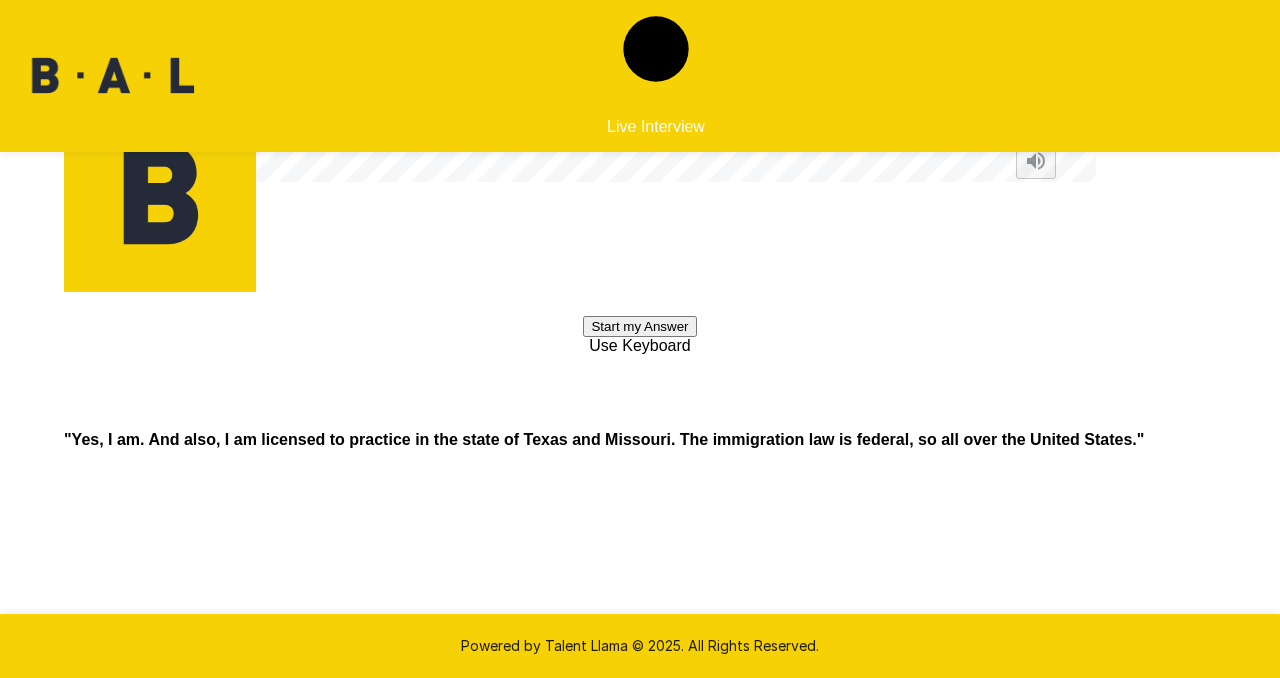 click on "Start my Answer" at bounding box center (639, 326) 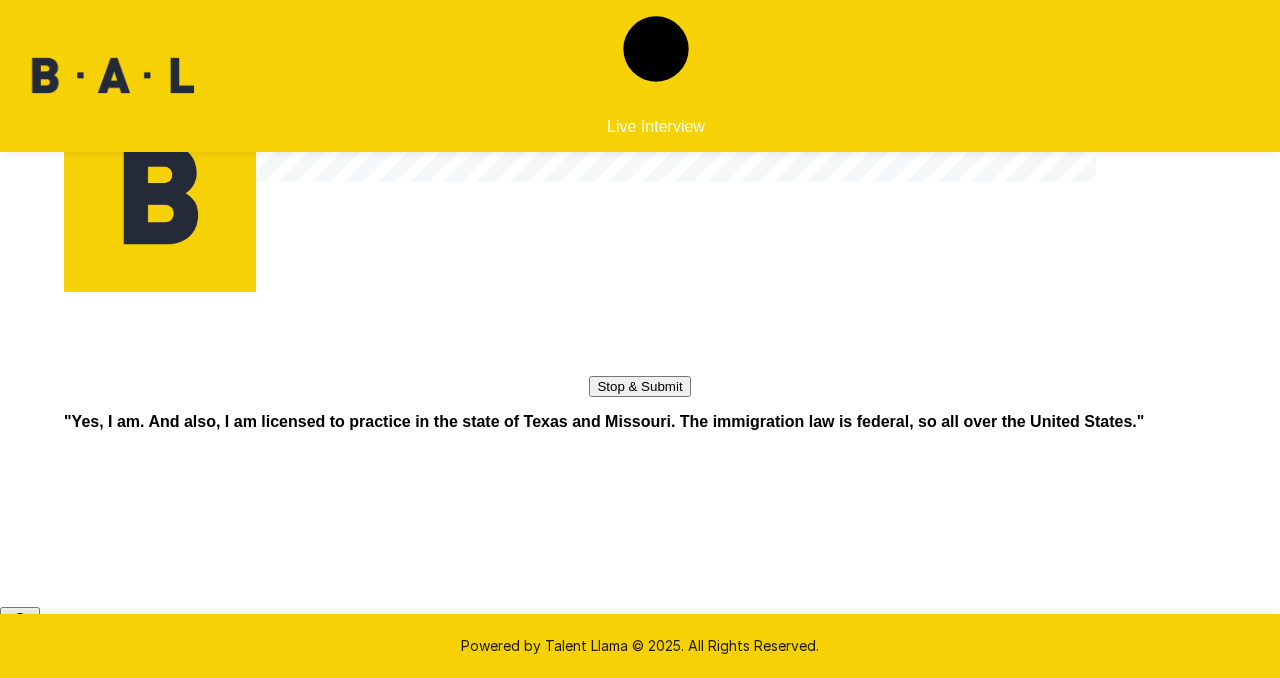 click on "Stop & Submit" at bounding box center (639, 386) 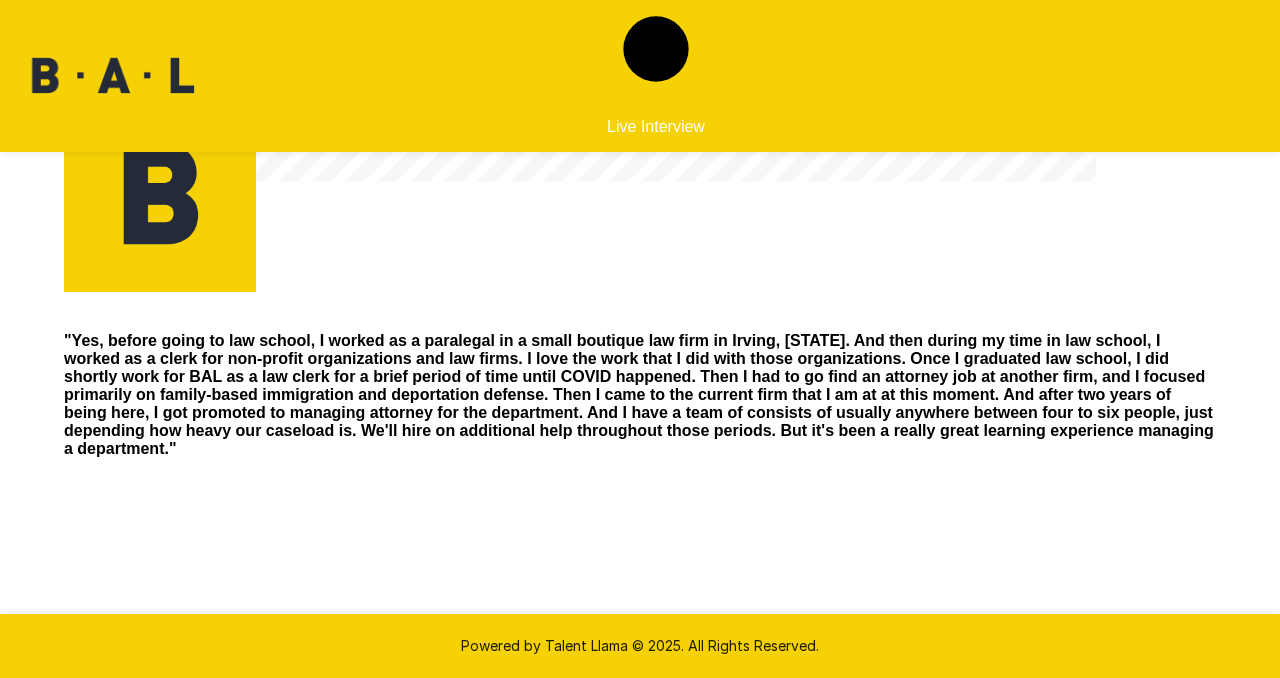 scroll, scrollTop: 0, scrollLeft: 0, axis: both 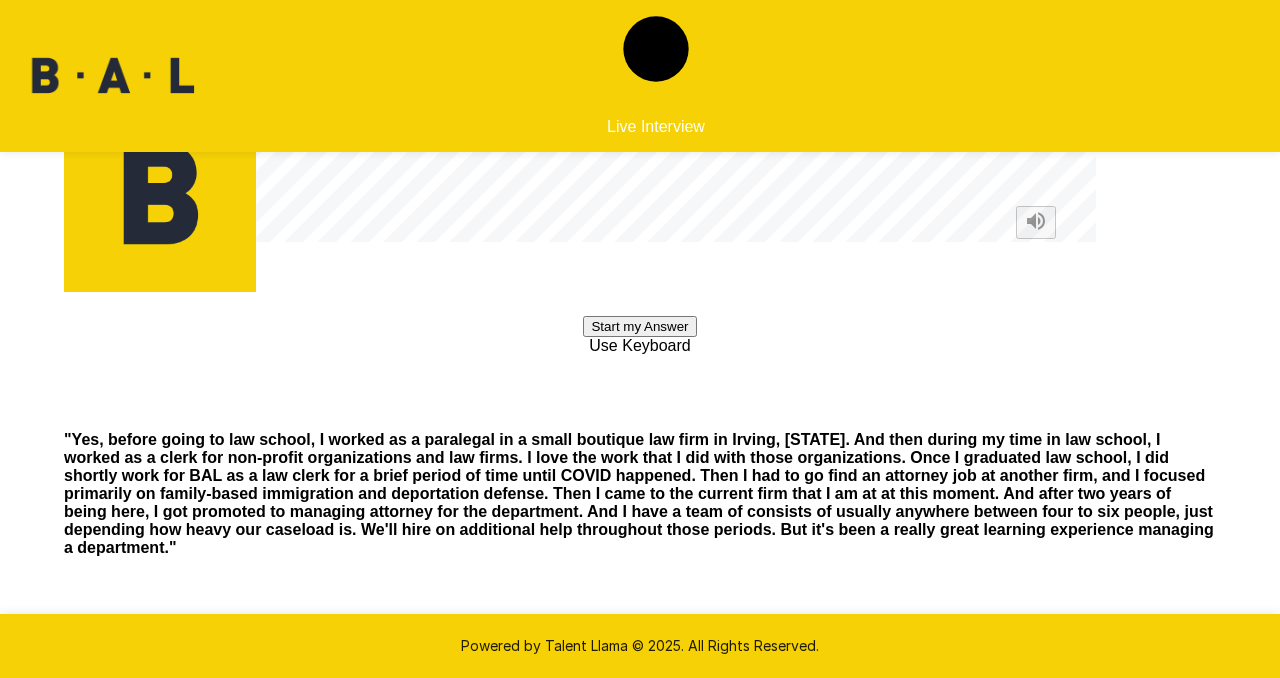 click on "Start my Answer" at bounding box center [639, 326] 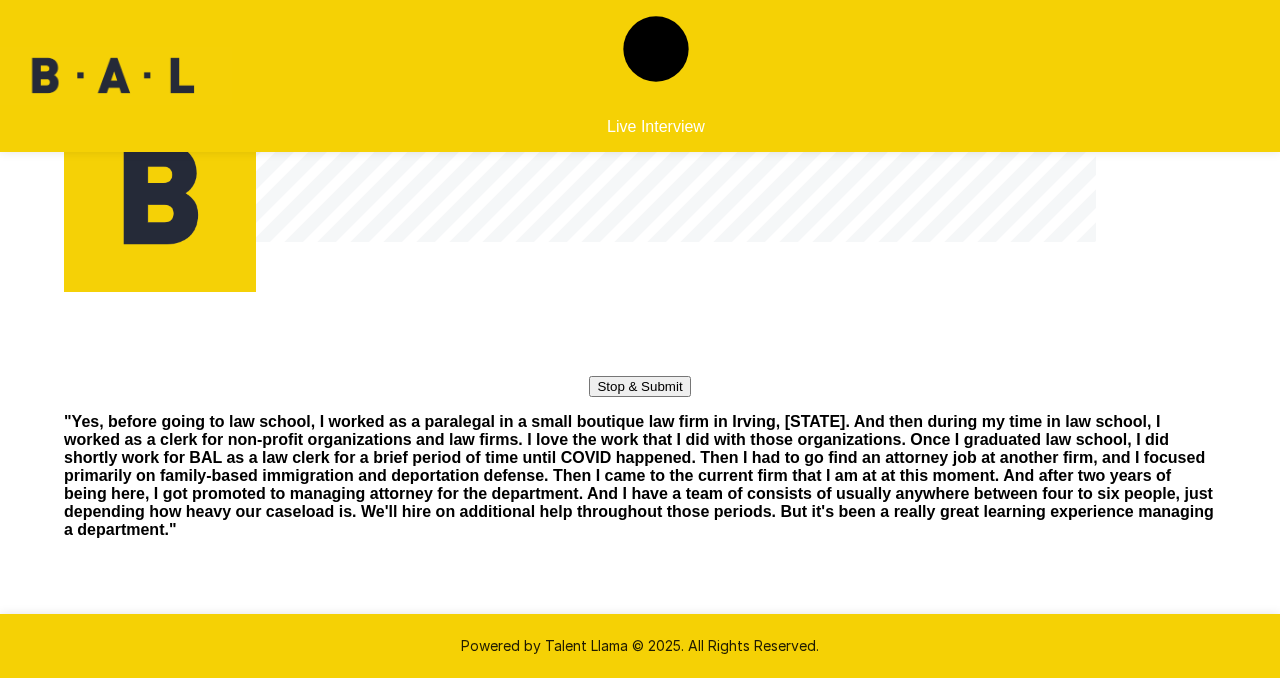 click on "Stop & Submit" at bounding box center (639, 386) 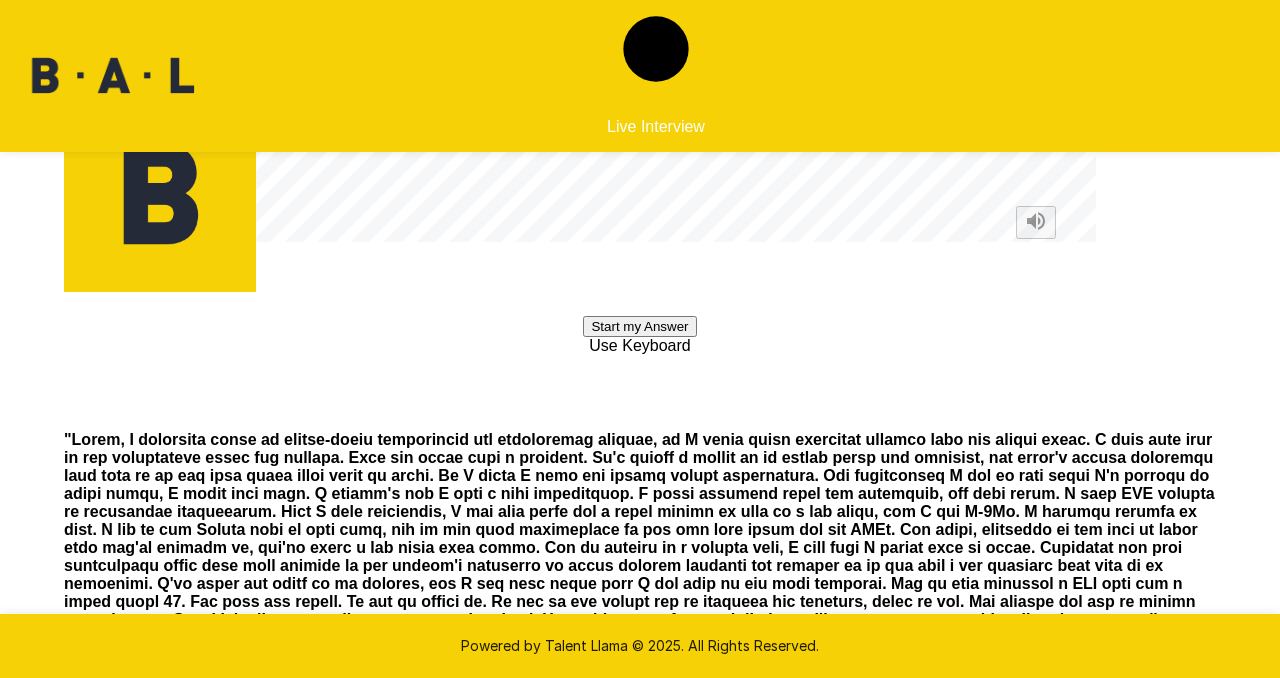 click on "Start my Answer" at bounding box center (639, 326) 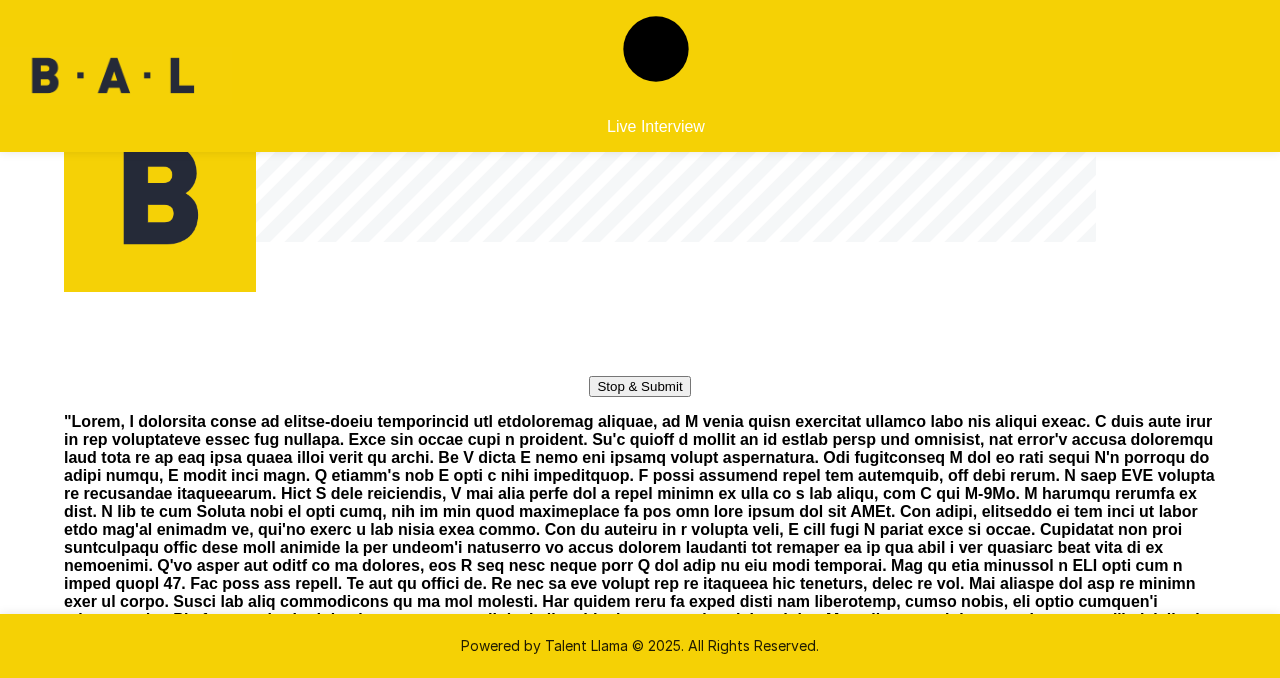 click on "Stop & Submit" at bounding box center [639, 386] 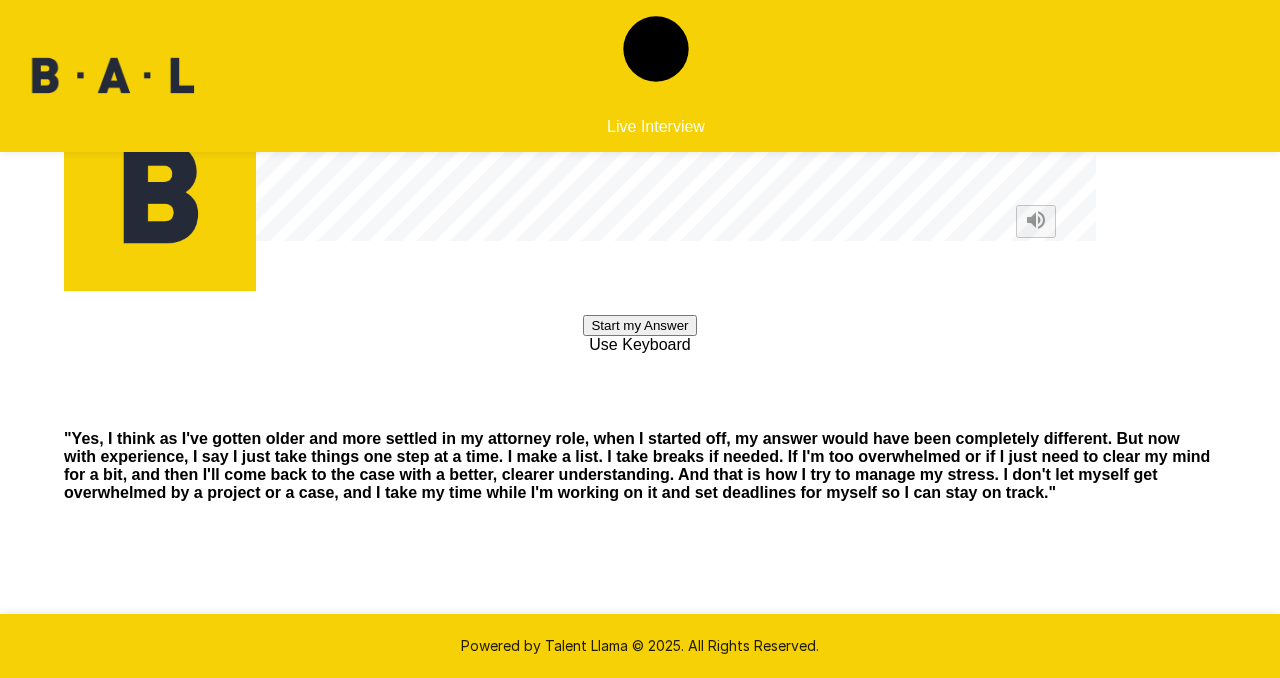 scroll, scrollTop: 0, scrollLeft: 0, axis: both 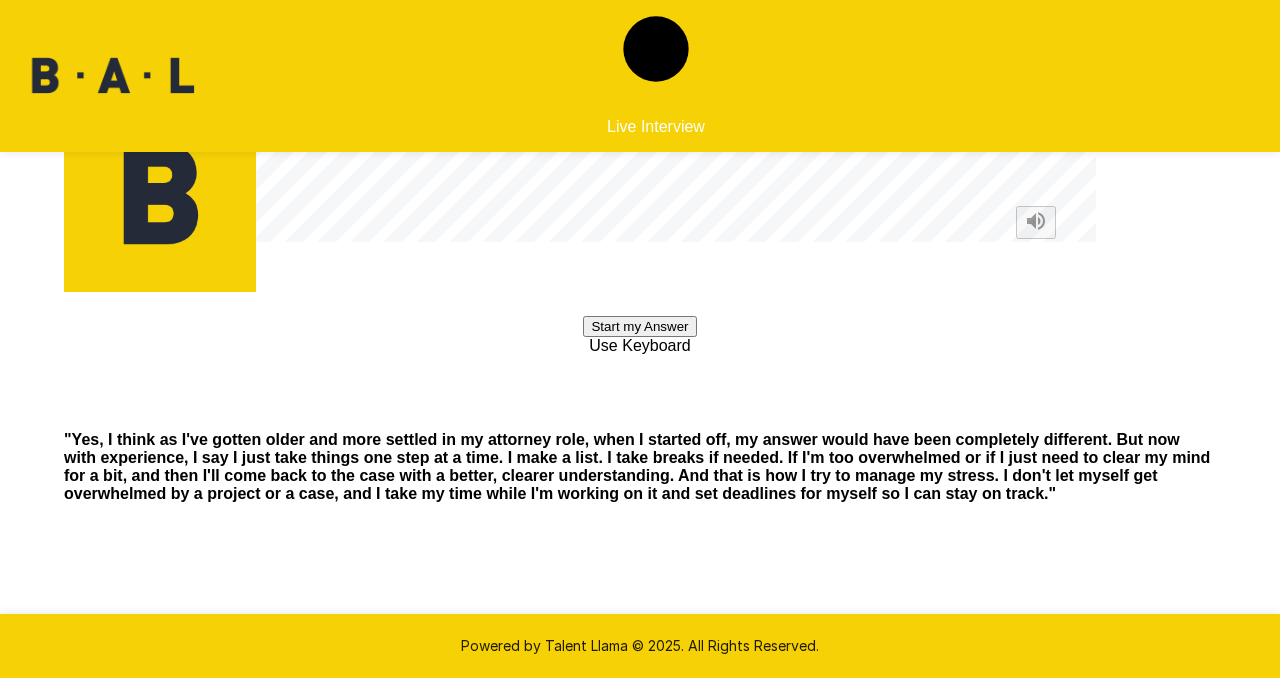 click on "Start my Answer" at bounding box center [639, 326] 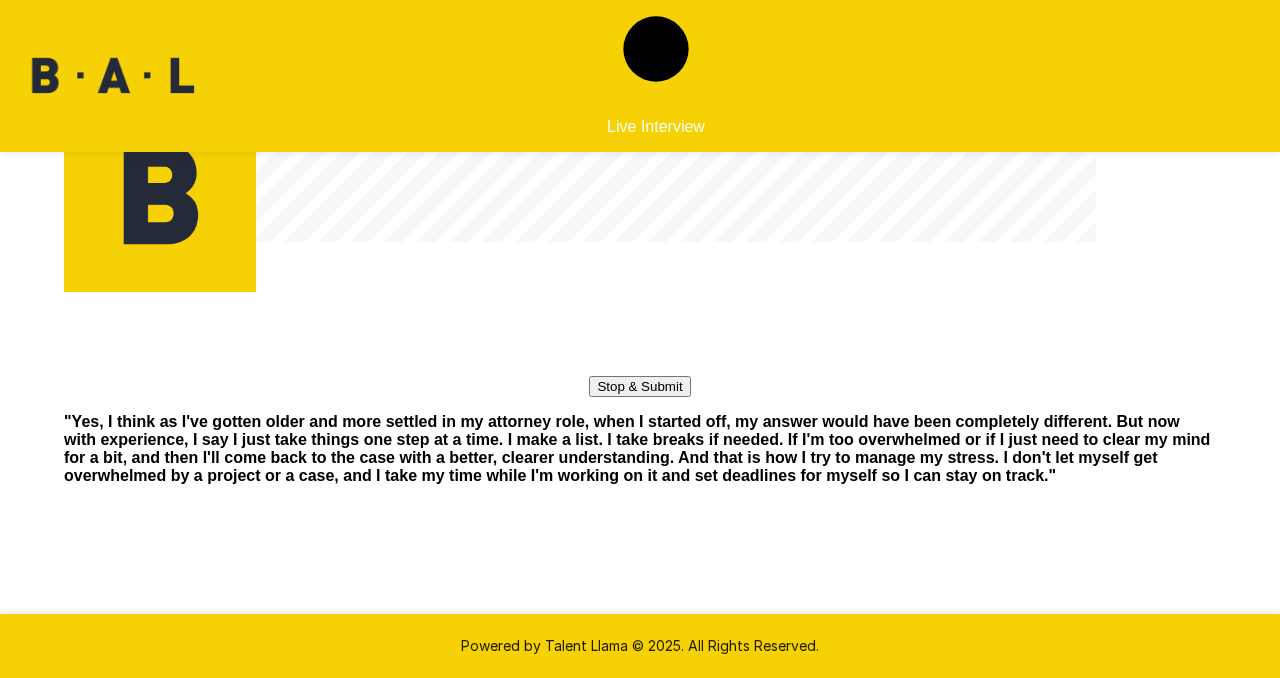 click on "Stop & Submit" at bounding box center [639, 386] 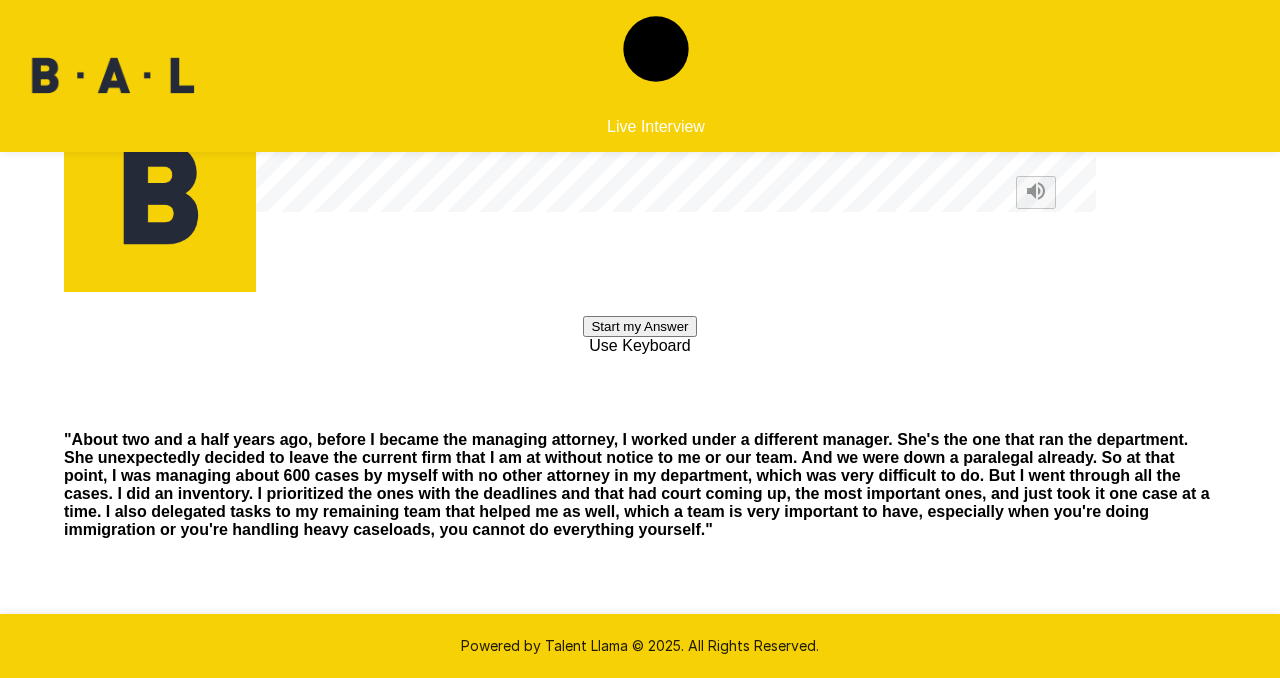click on "Start my Answer" at bounding box center [639, 326] 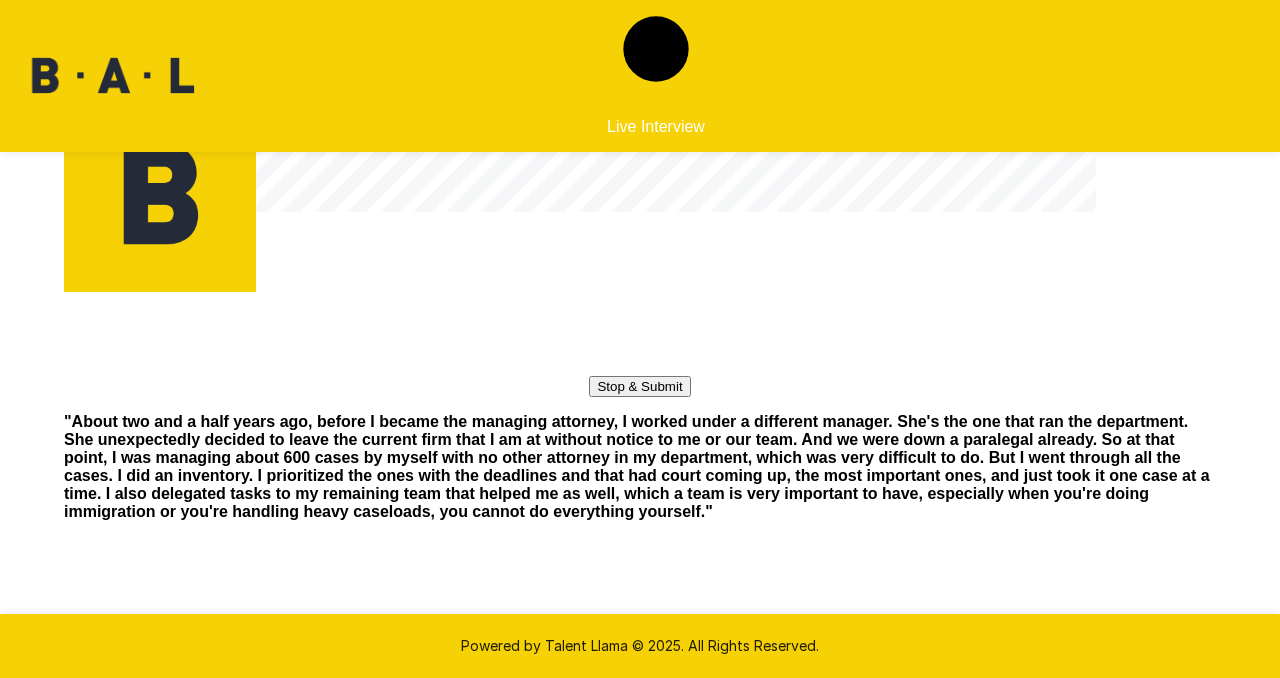 click on "Stop & Submit" at bounding box center (639, 386) 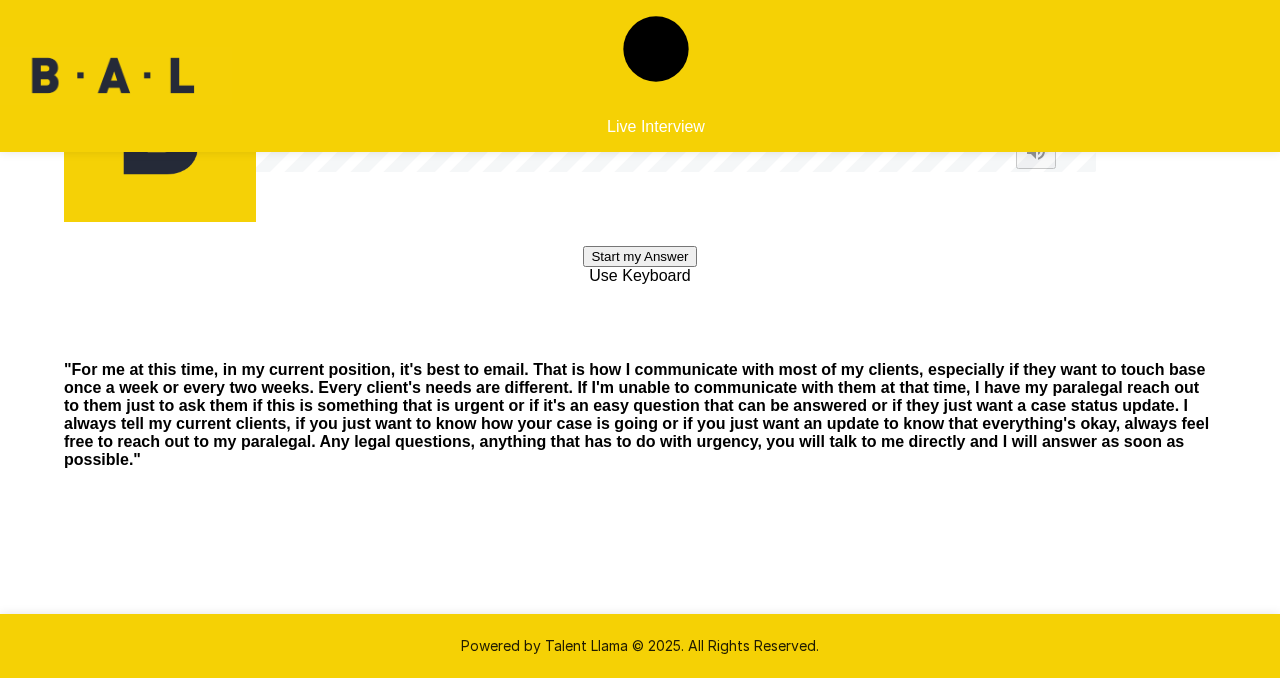scroll, scrollTop: 0, scrollLeft: 0, axis: both 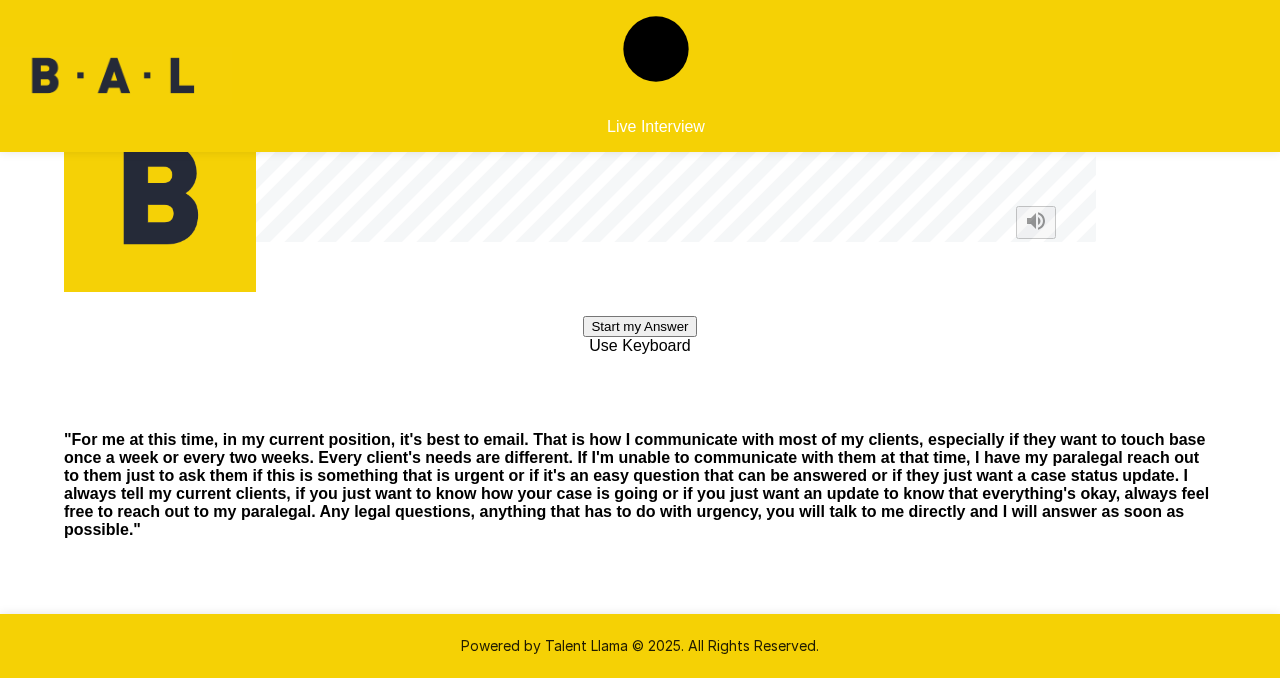 click on "Start my Answer" at bounding box center [639, 326] 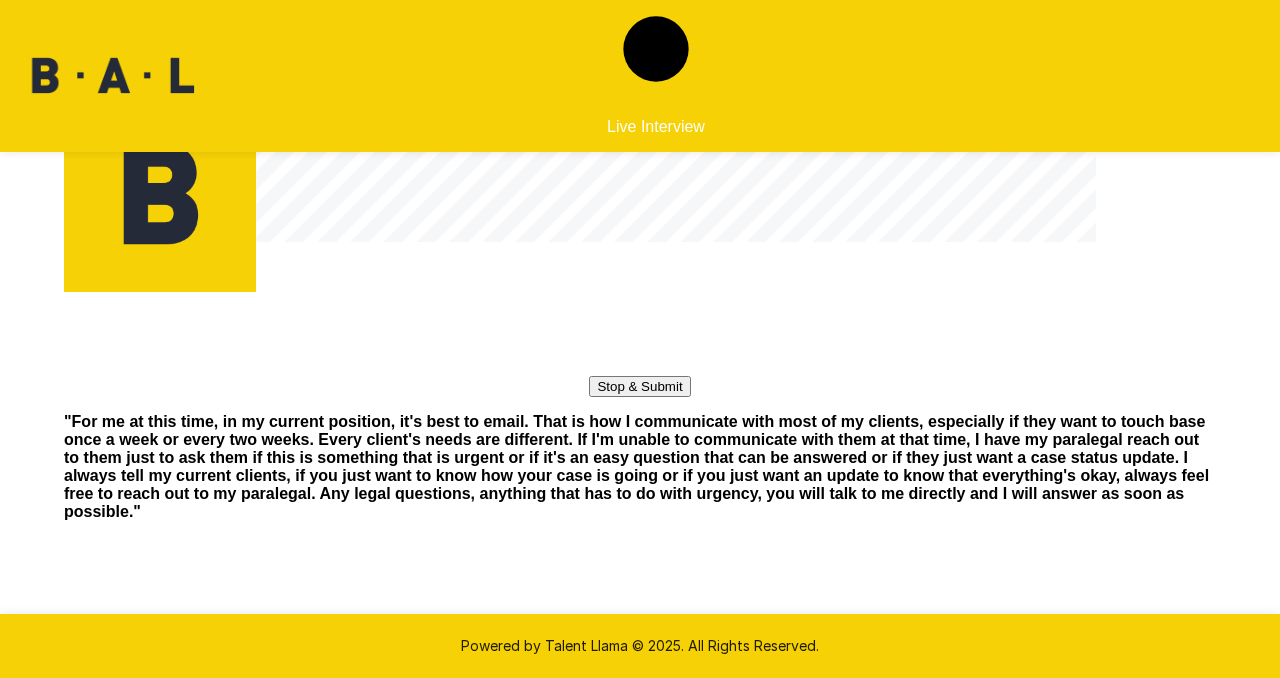 click on "Stop & Submit" at bounding box center (639, 386) 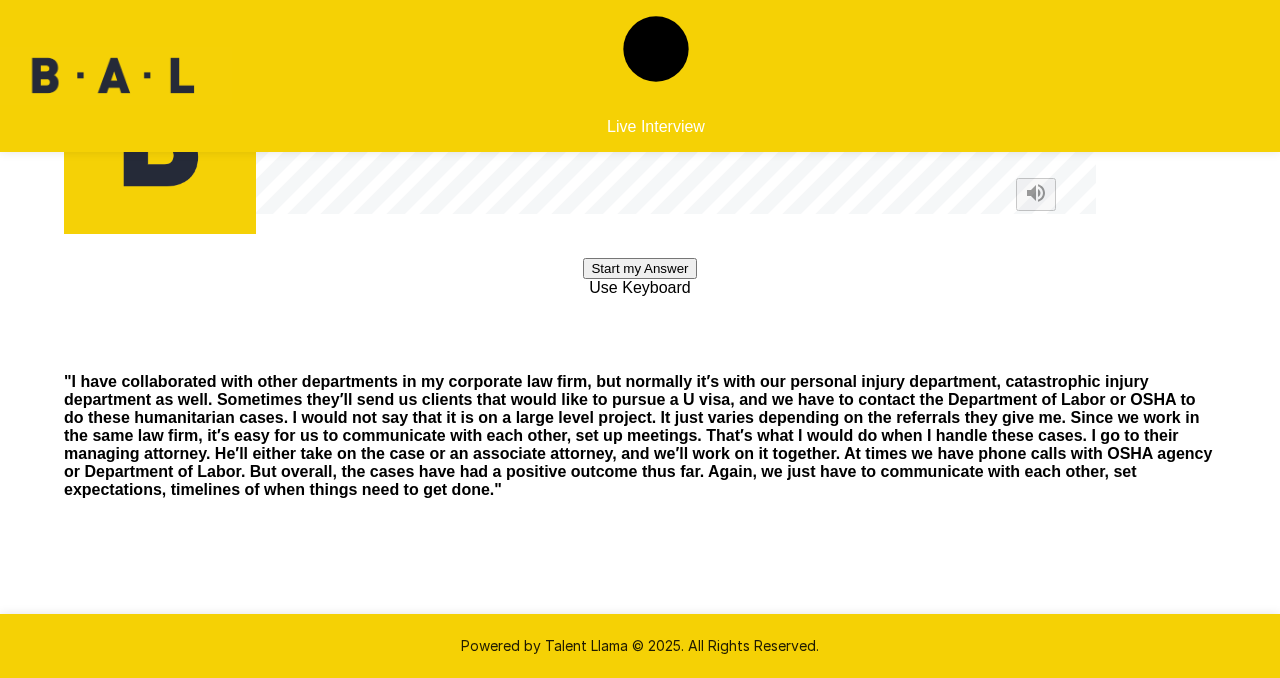 scroll, scrollTop: 0, scrollLeft: 0, axis: both 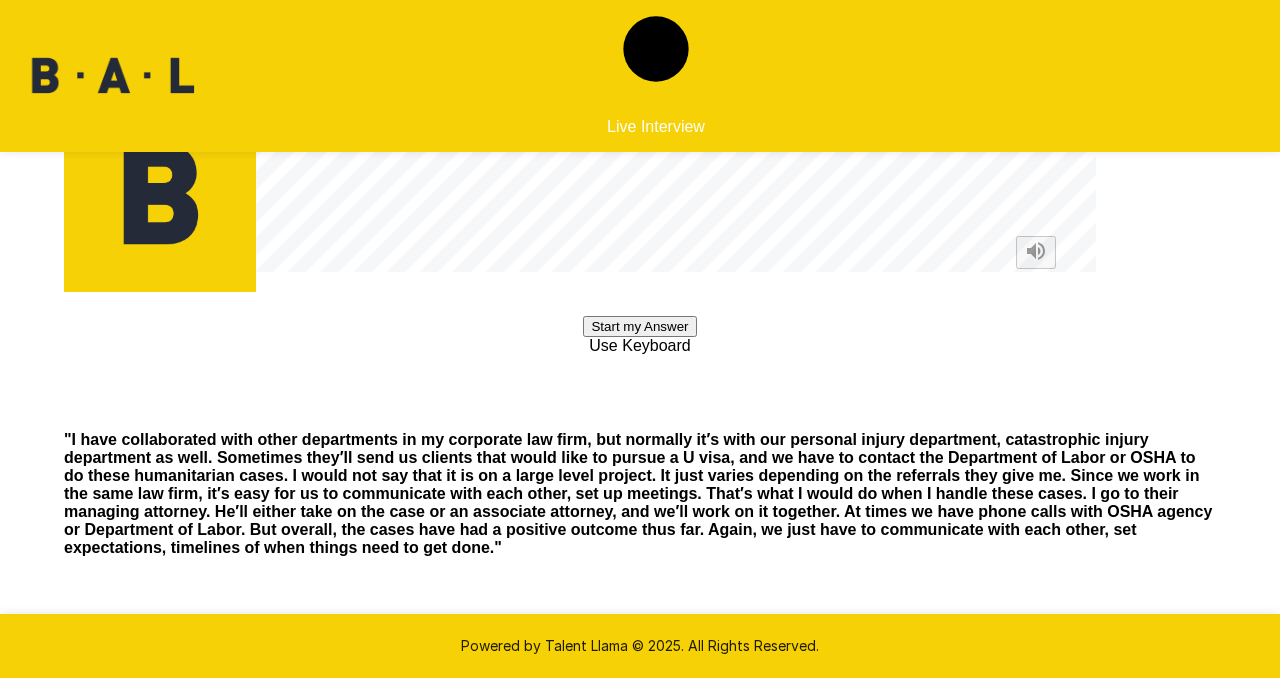 click on "Start my Answer" at bounding box center [639, 326] 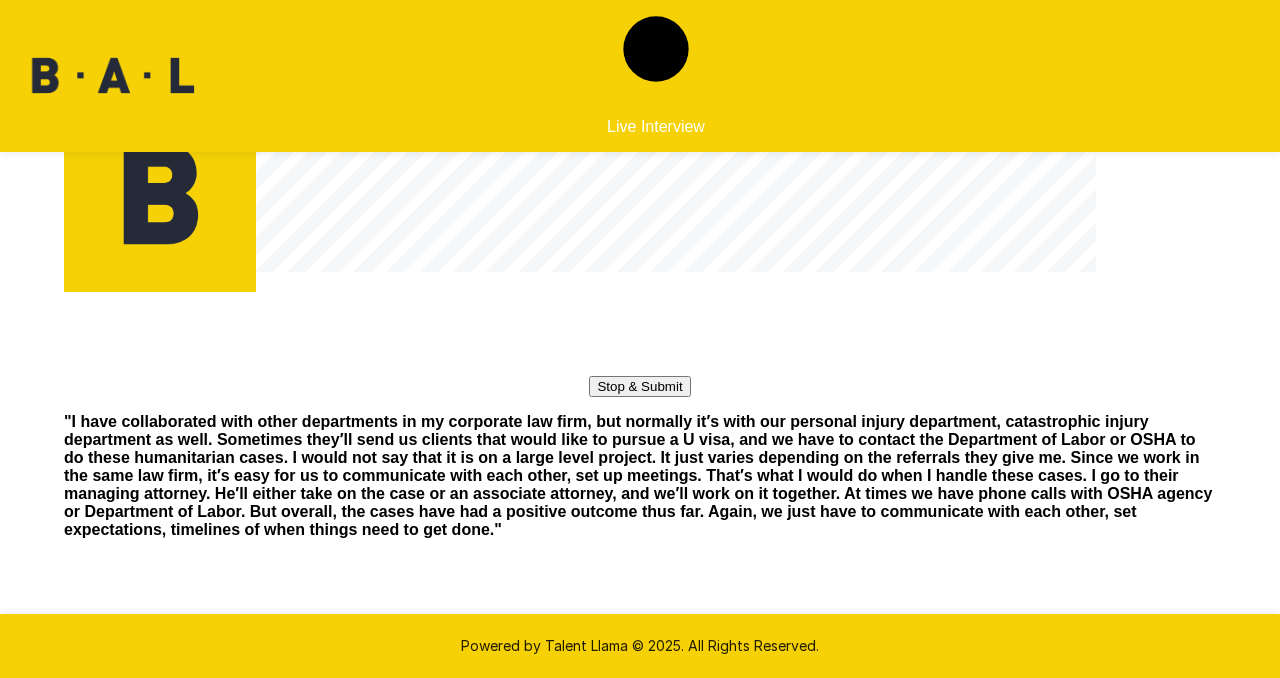 click on "Stop & Submit" at bounding box center (639, 386) 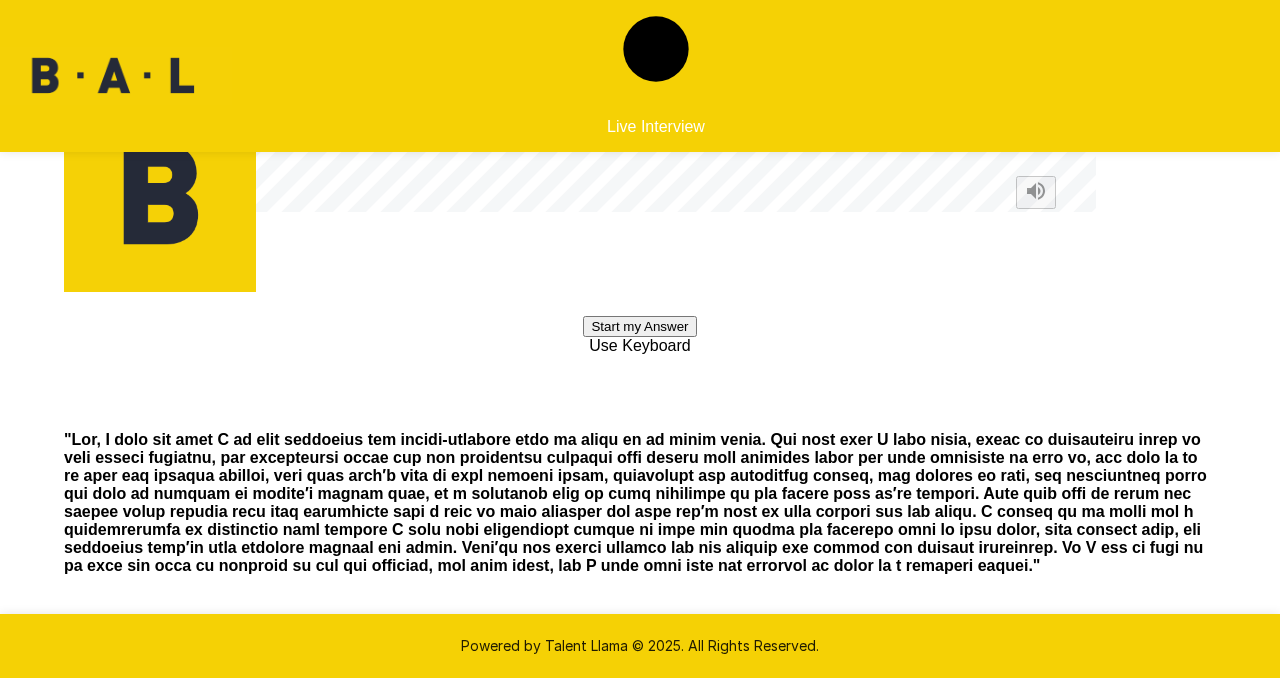 click on "Start my Answer" at bounding box center [639, 326] 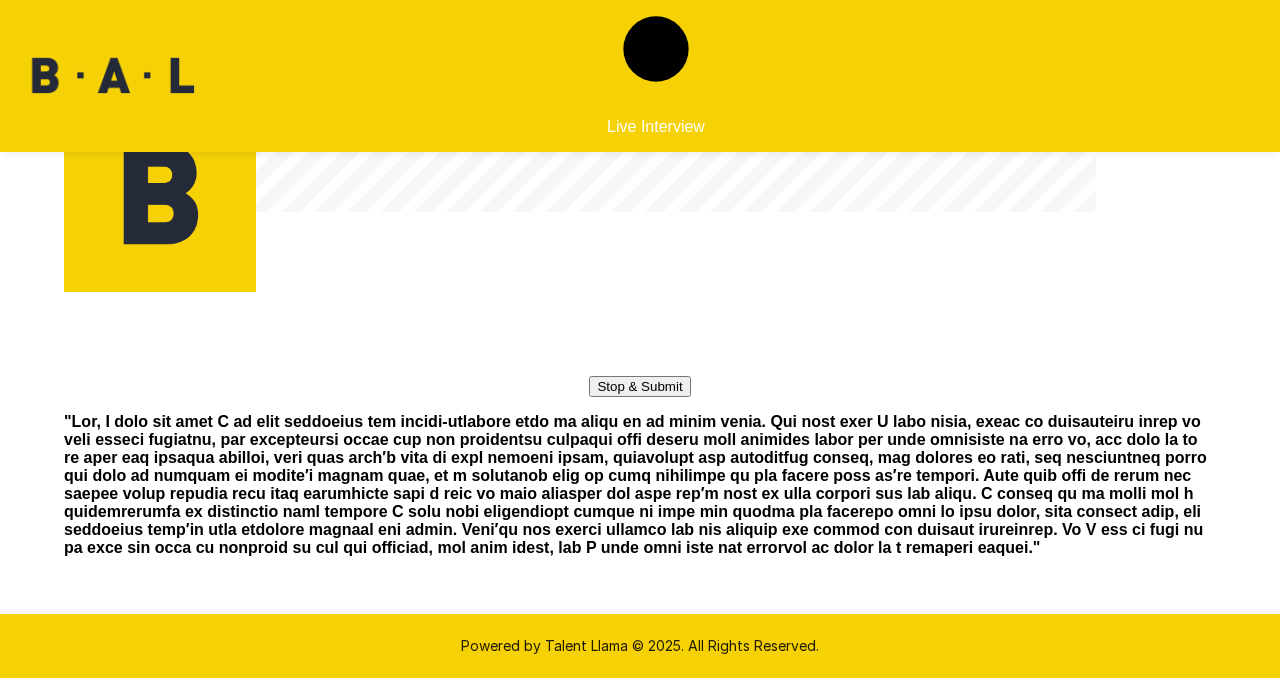 click on "Stop & Submit" at bounding box center [639, 386] 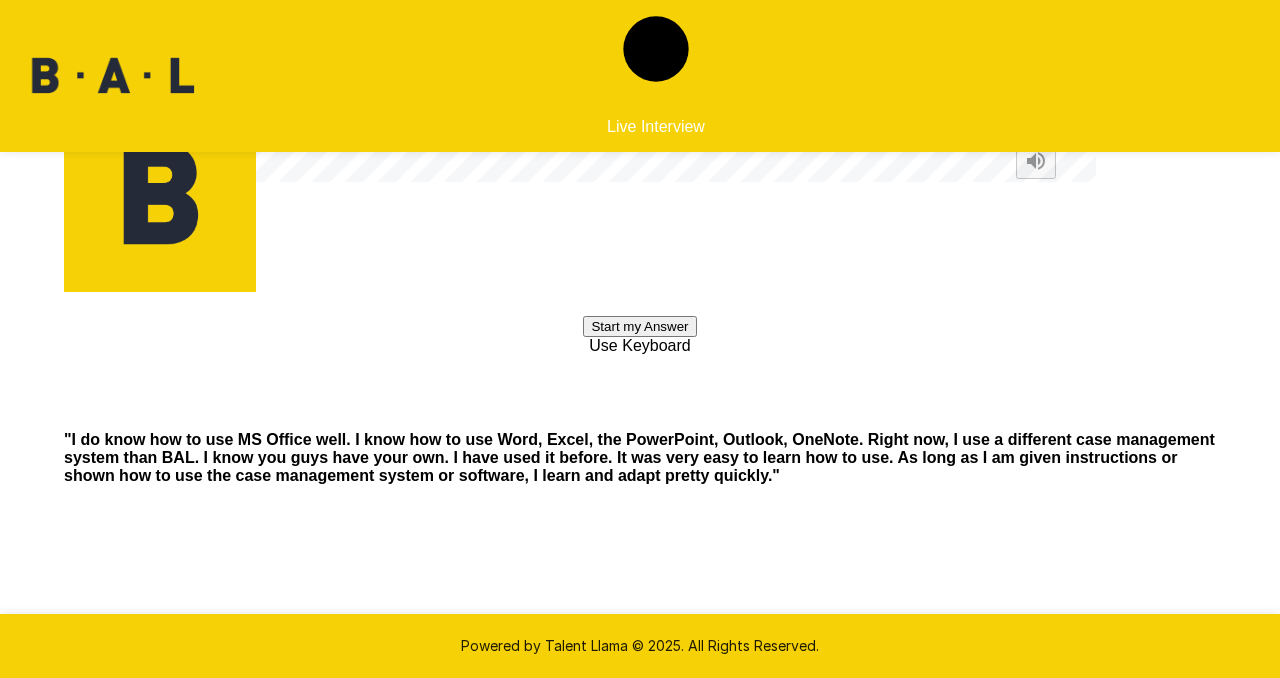 click on "Start my Answer" at bounding box center [639, 326] 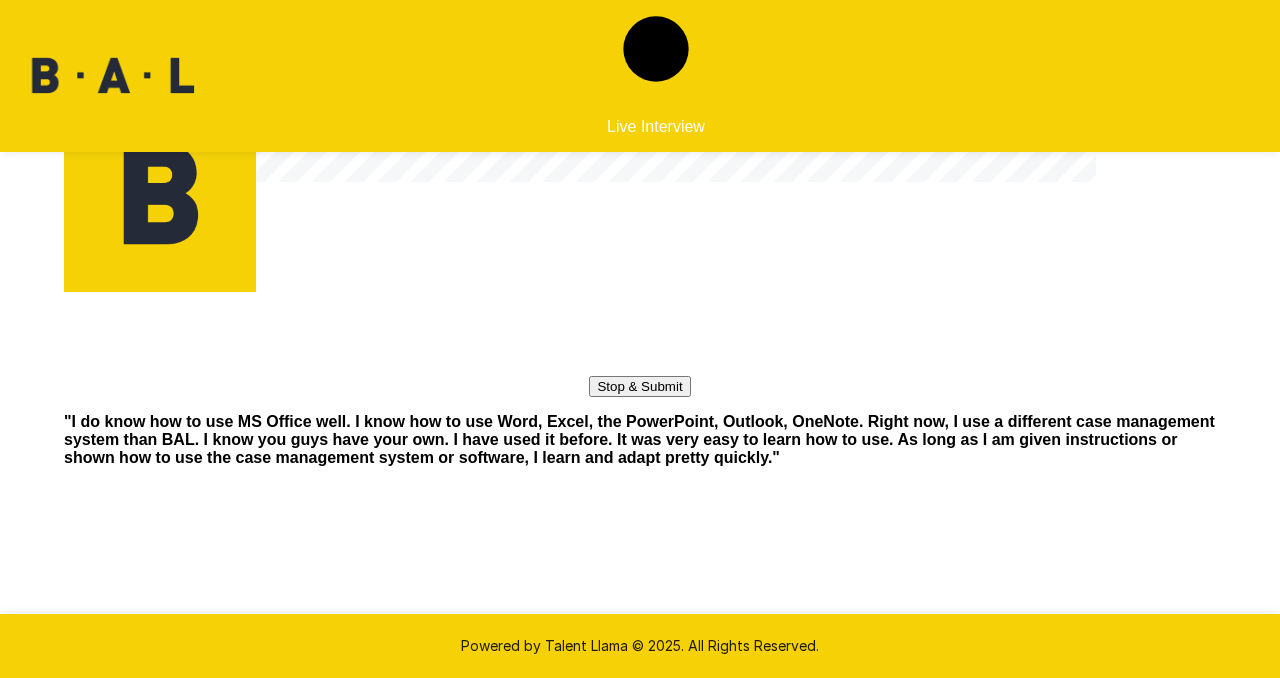 click on "Stop & Submit" at bounding box center [639, 386] 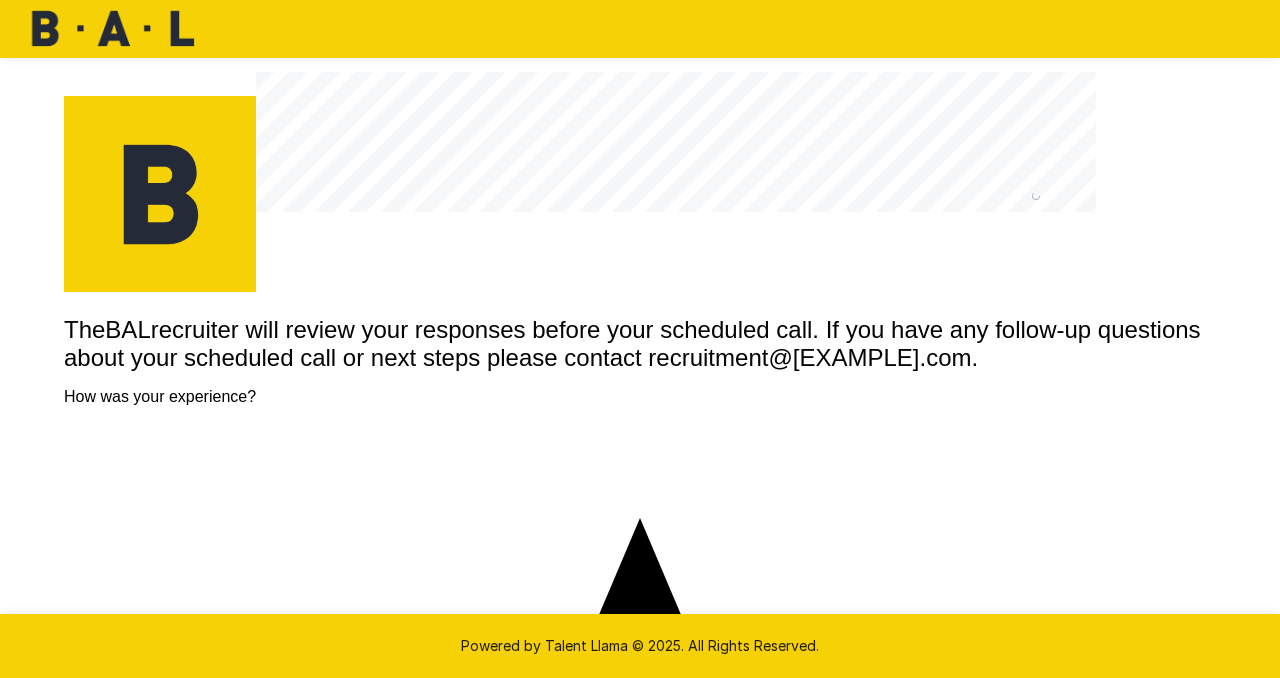 click on "5 Stars" at bounding box center [640, 6273] 